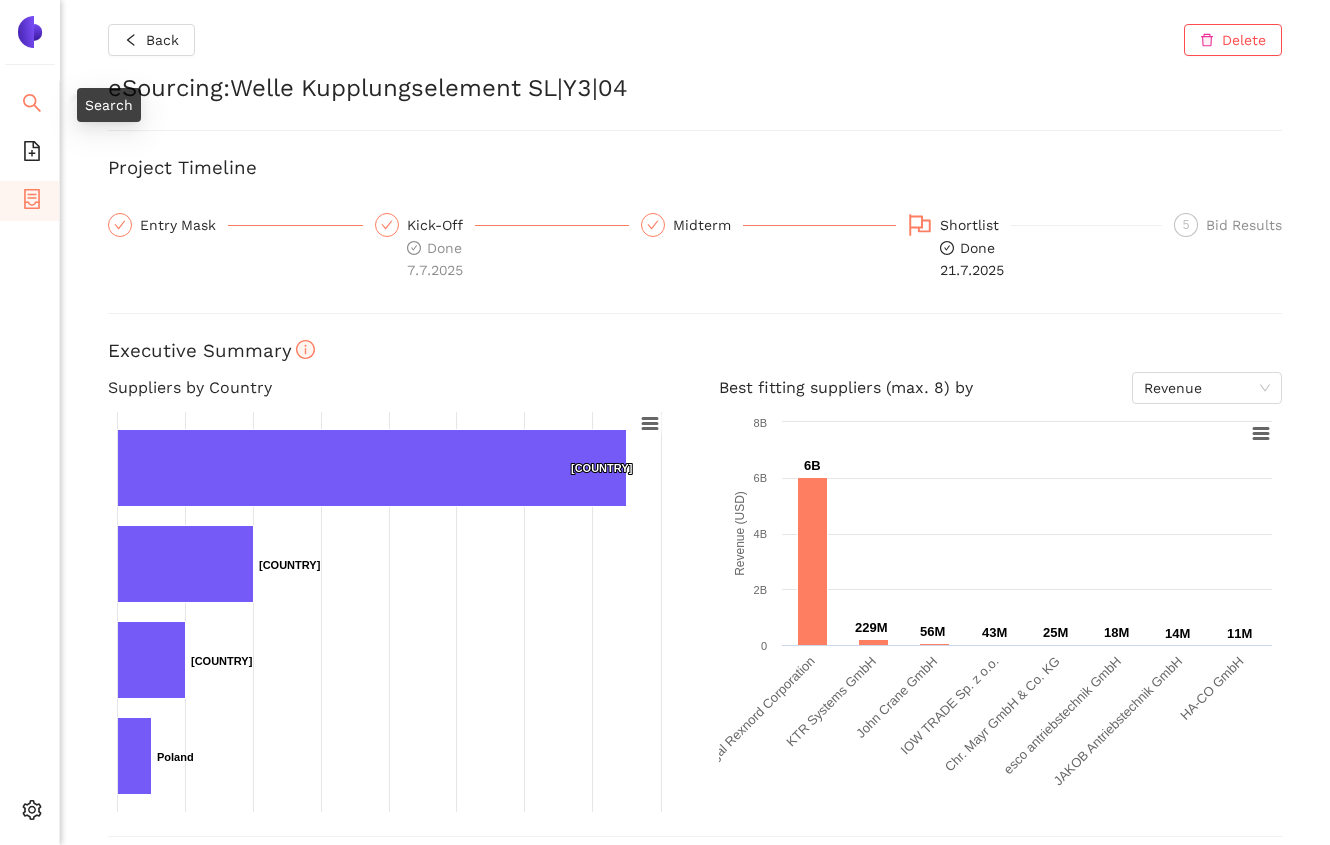 scroll, scrollTop: 0, scrollLeft: 0, axis: both 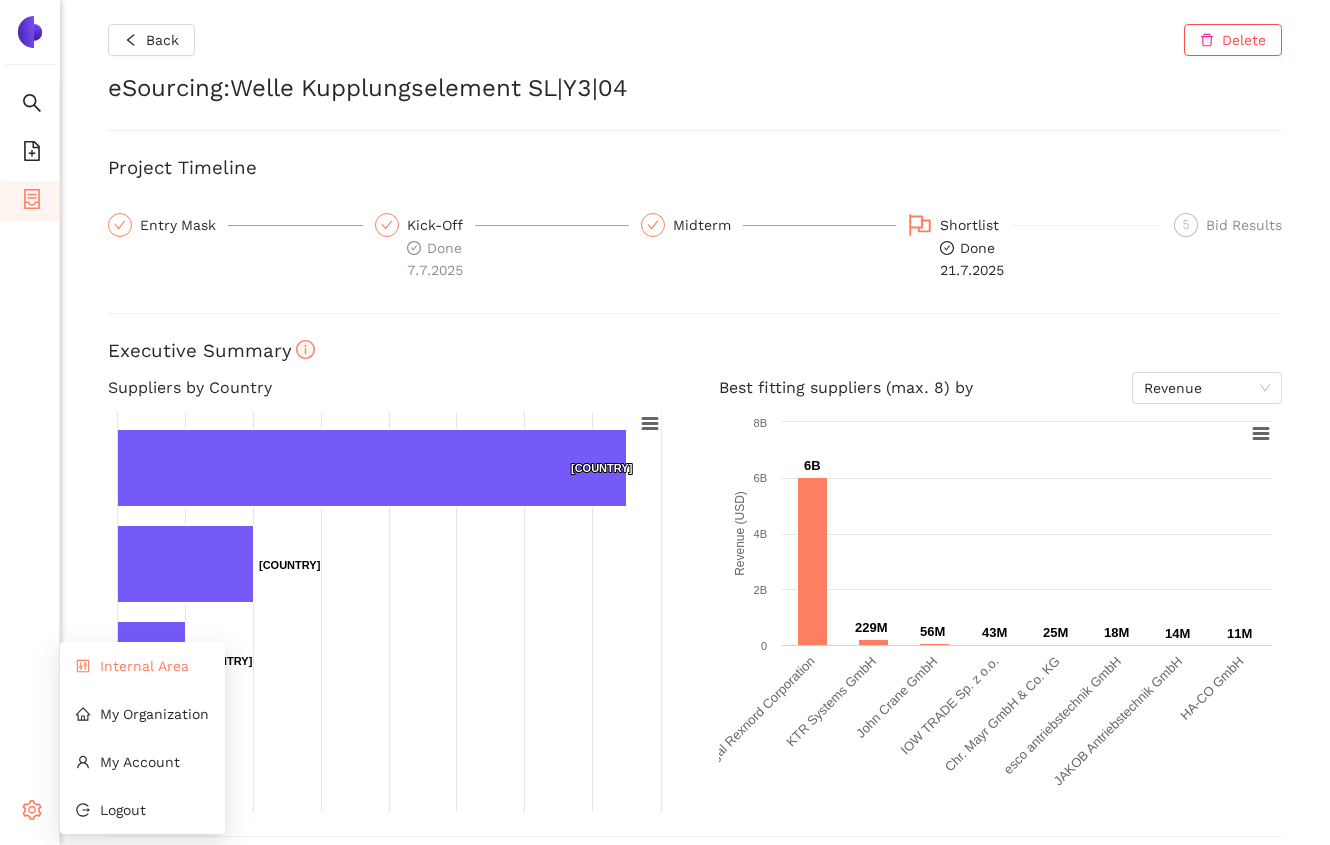 click on "Internal Area" at bounding box center (142, 666) 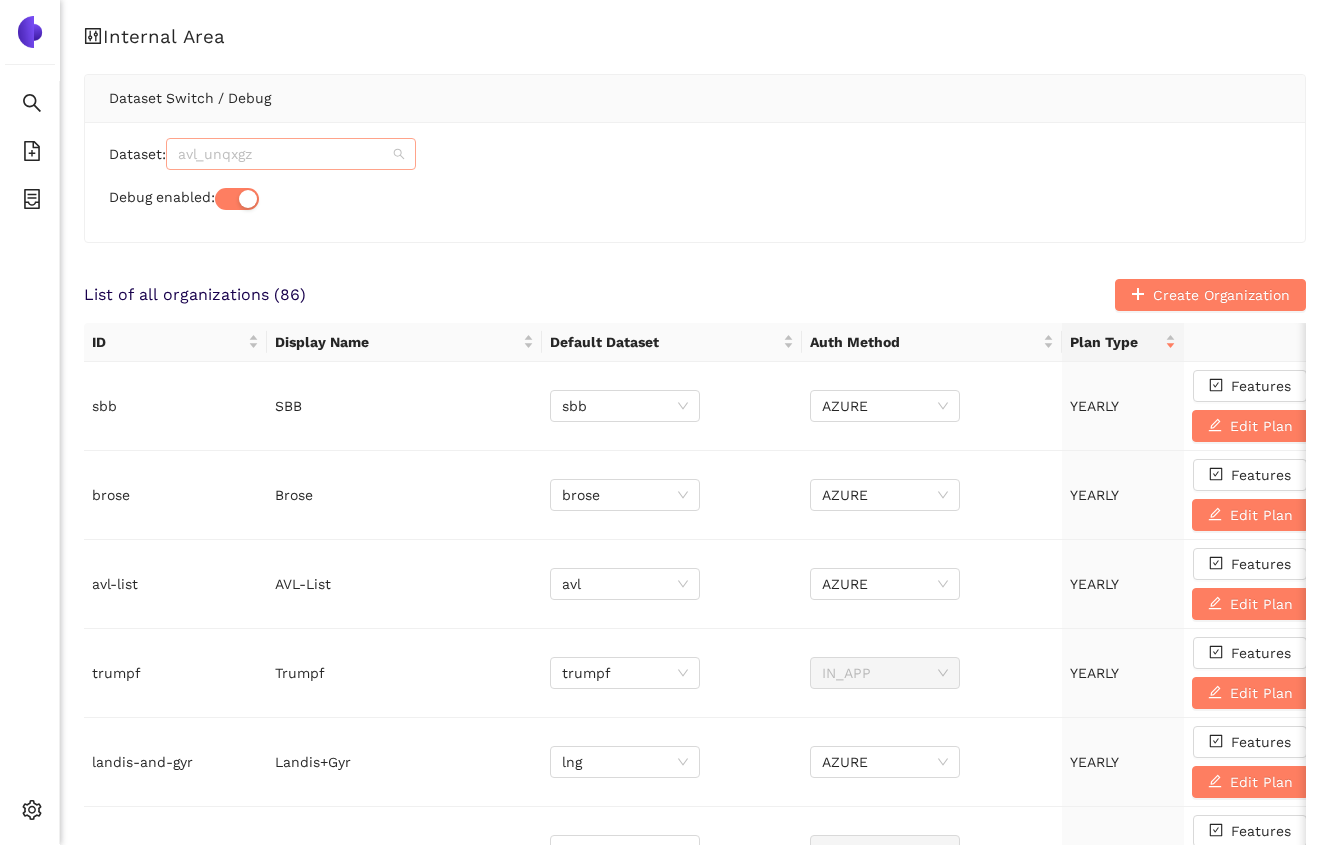 click on "avl_unqxgz" at bounding box center [291, 154] 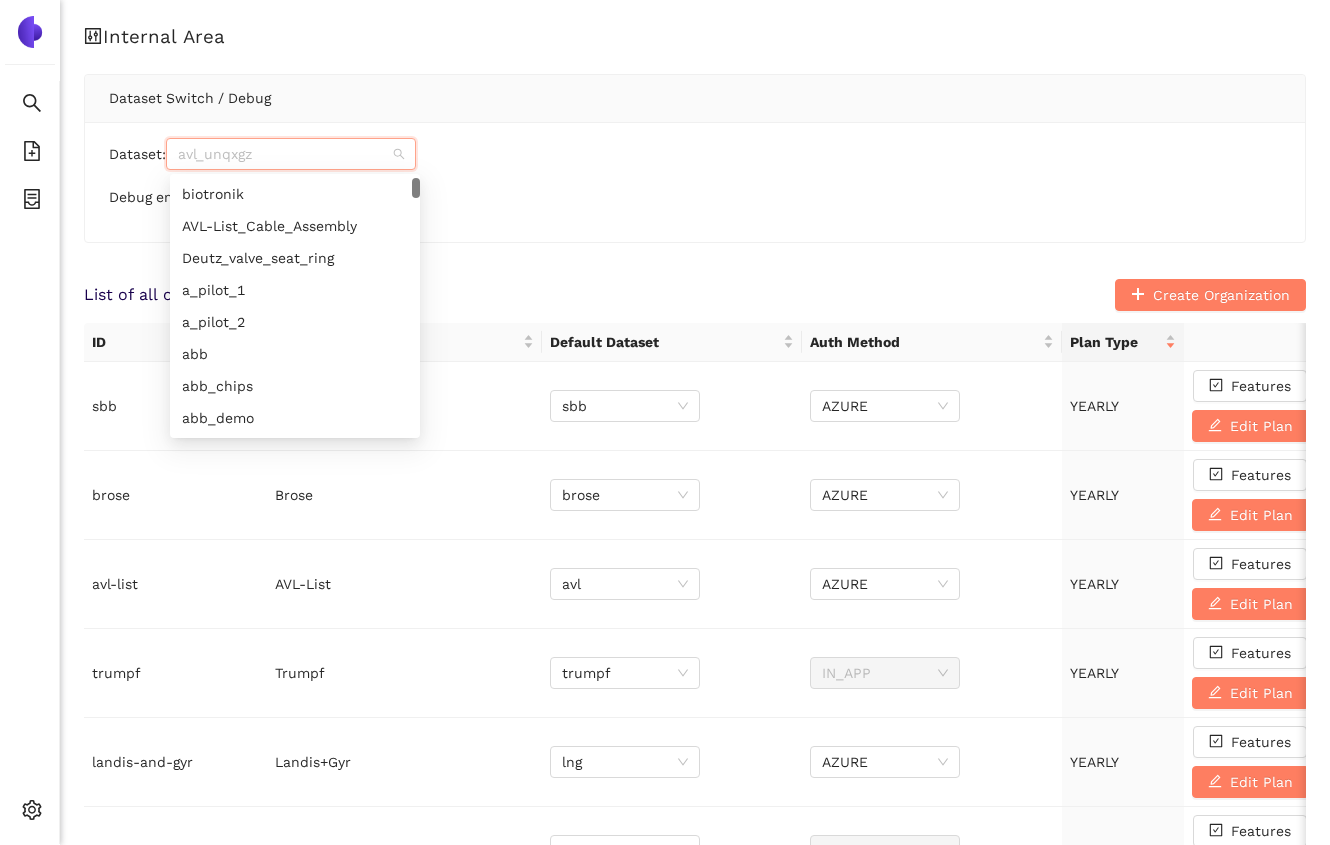 scroll, scrollTop: 0, scrollLeft: 0, axis: both 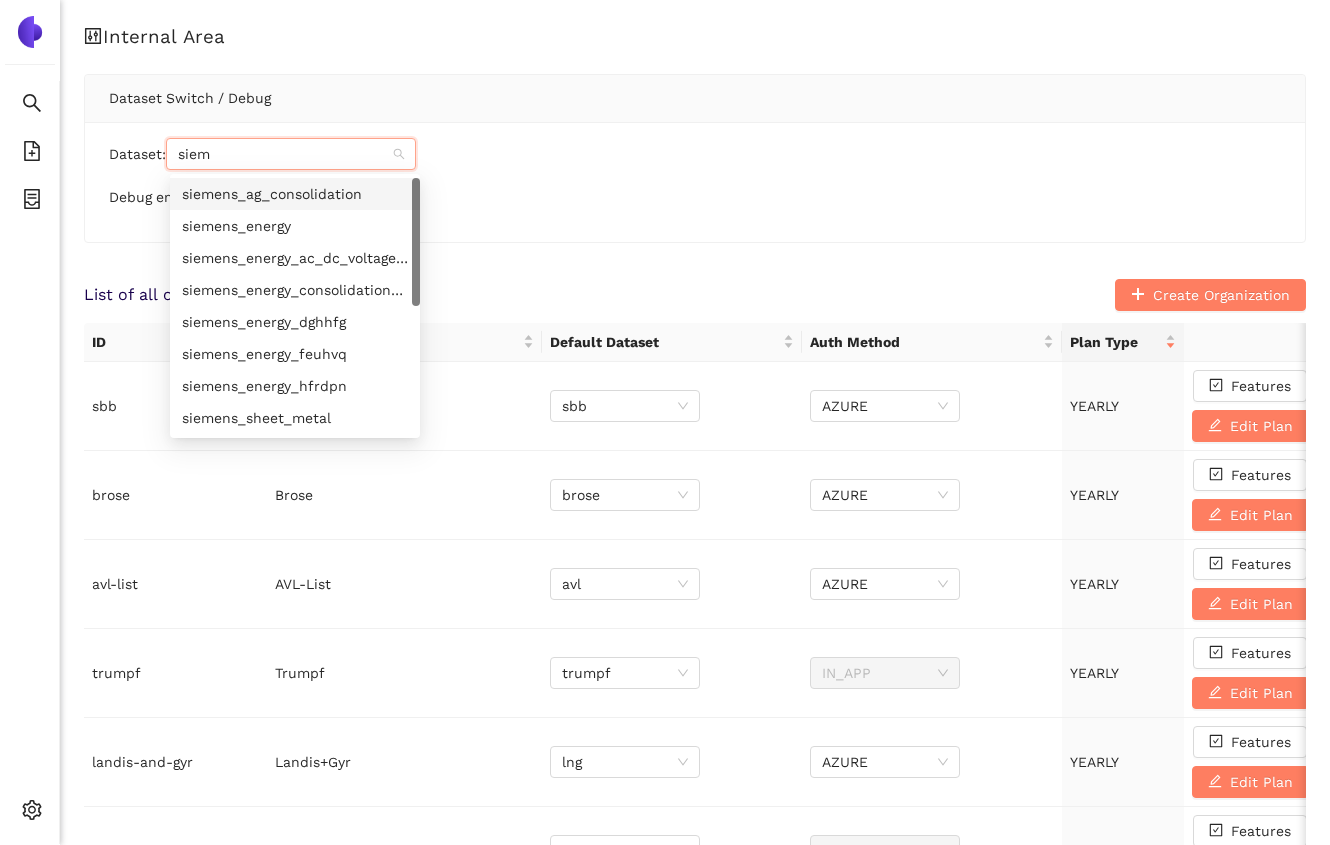 type on "siemp" 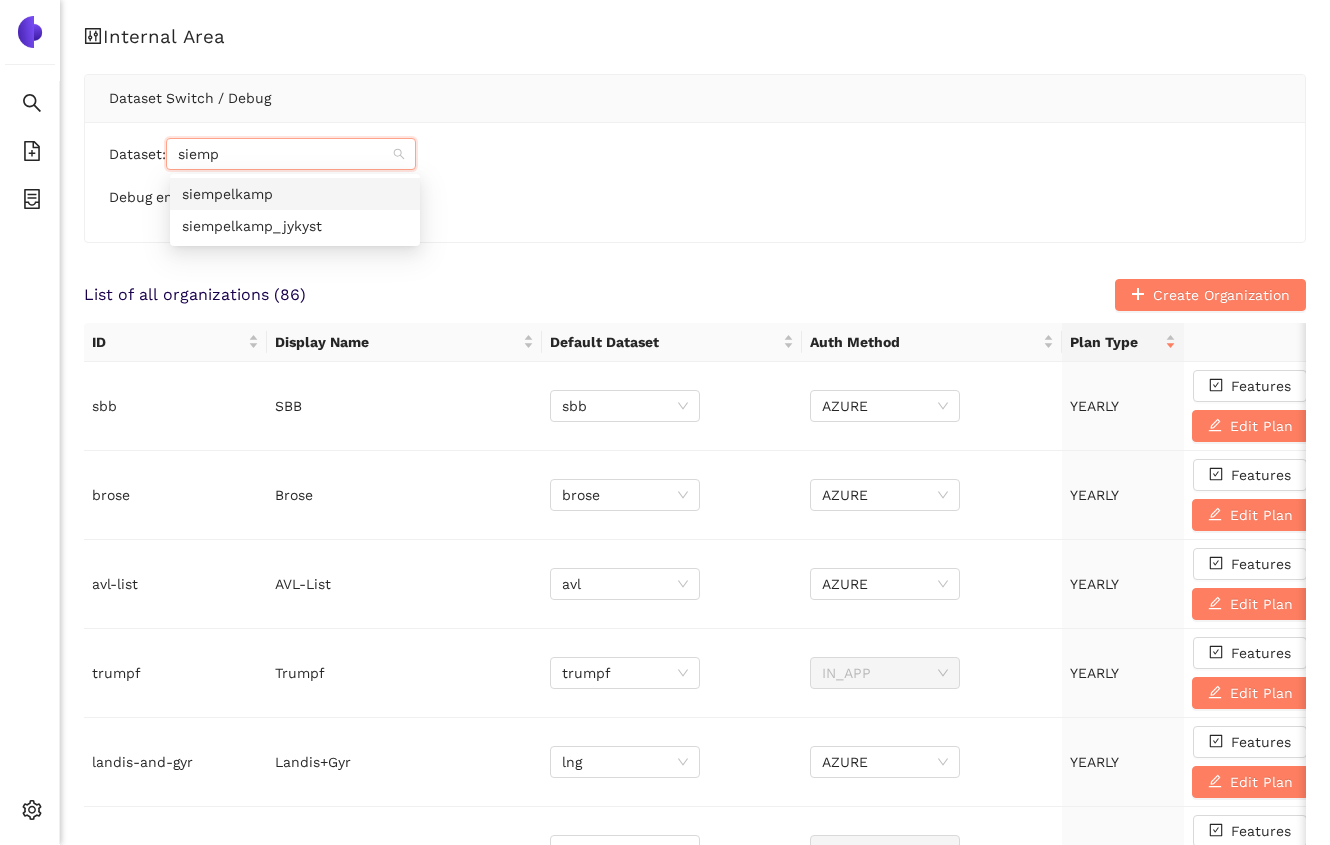click on "siempelkamp" at bounding box center (295, 194) 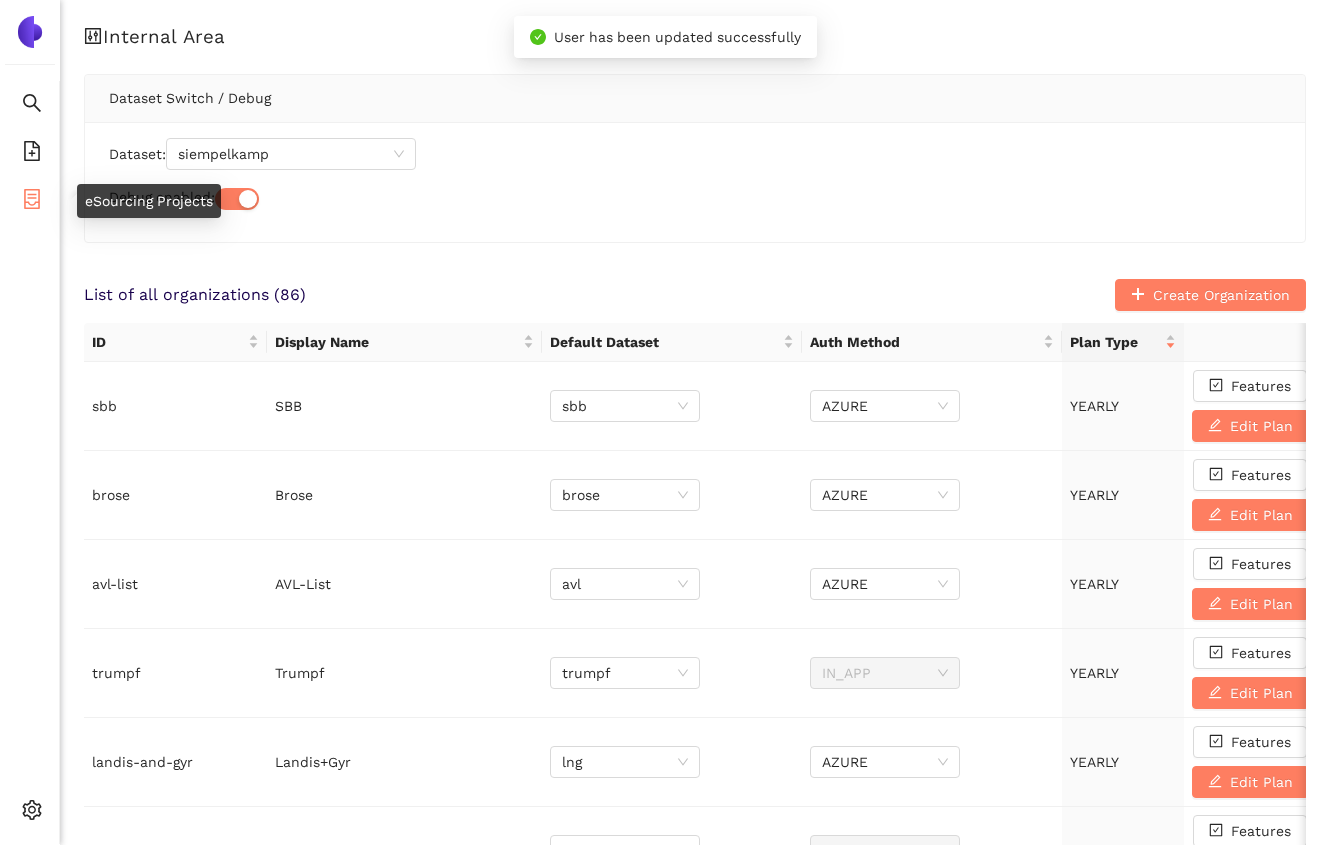 click on "eSourcing Projects" at bounding box center [116, 201] 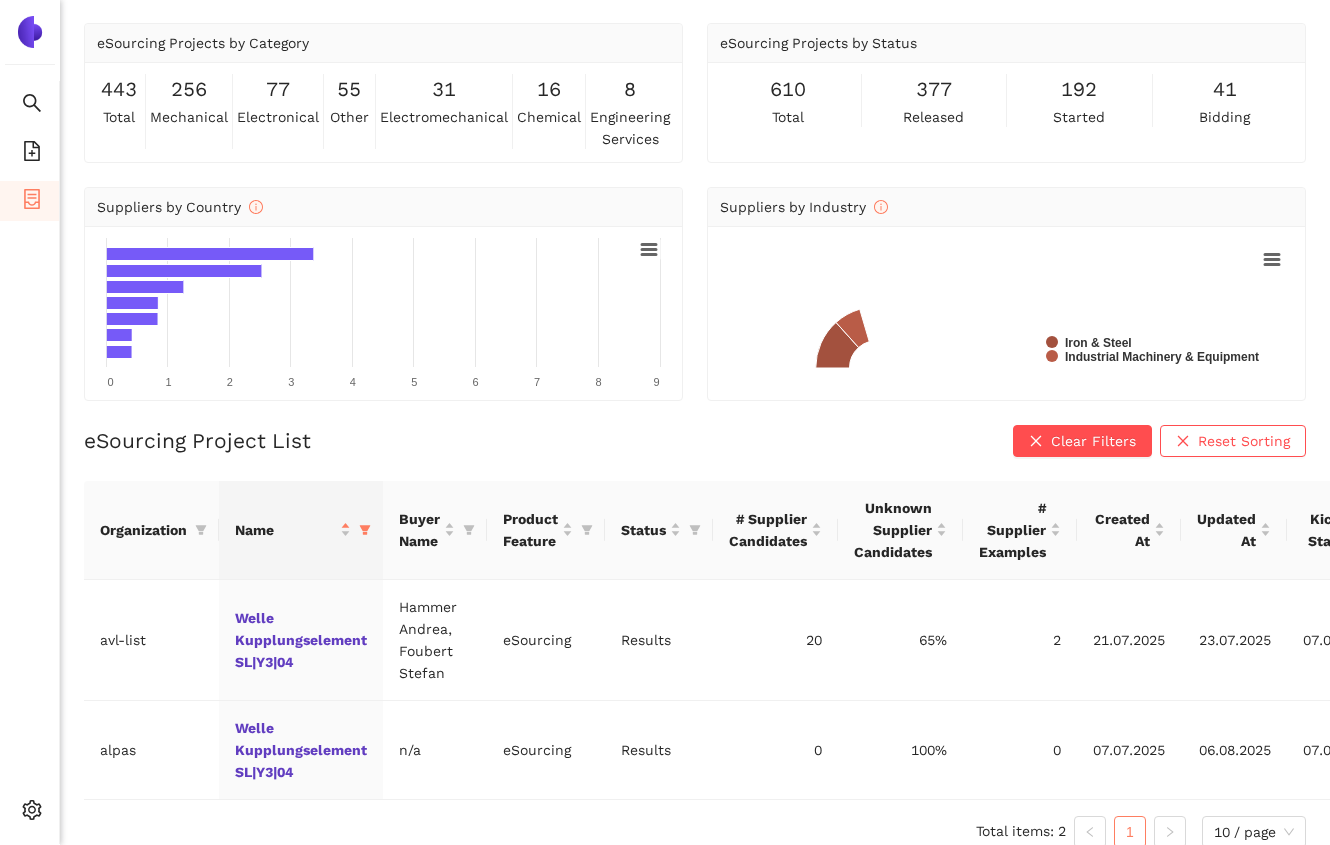 scroll, scrollTop: 73, scrollLeft: 0, axis: vertical 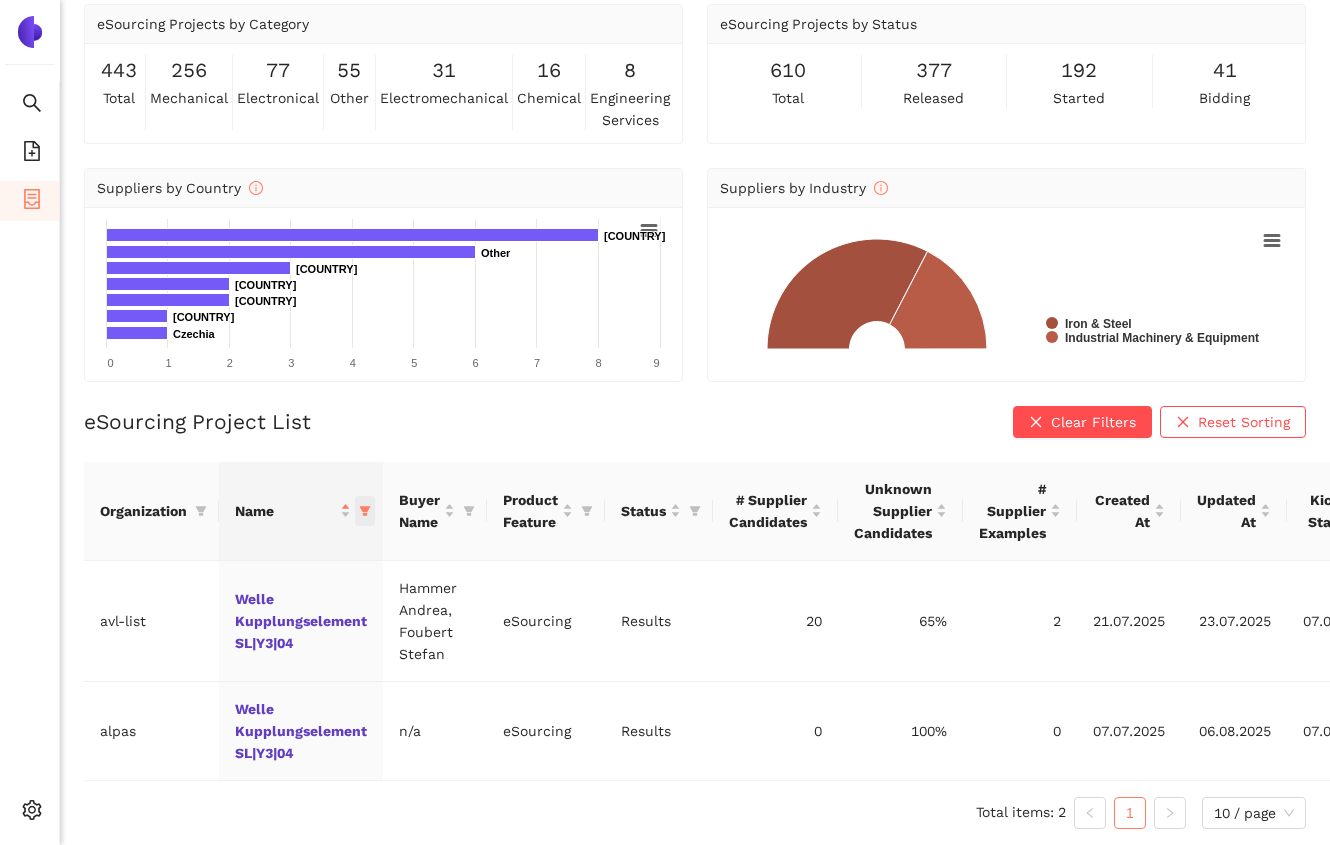 click at bounding box center [365, 511] 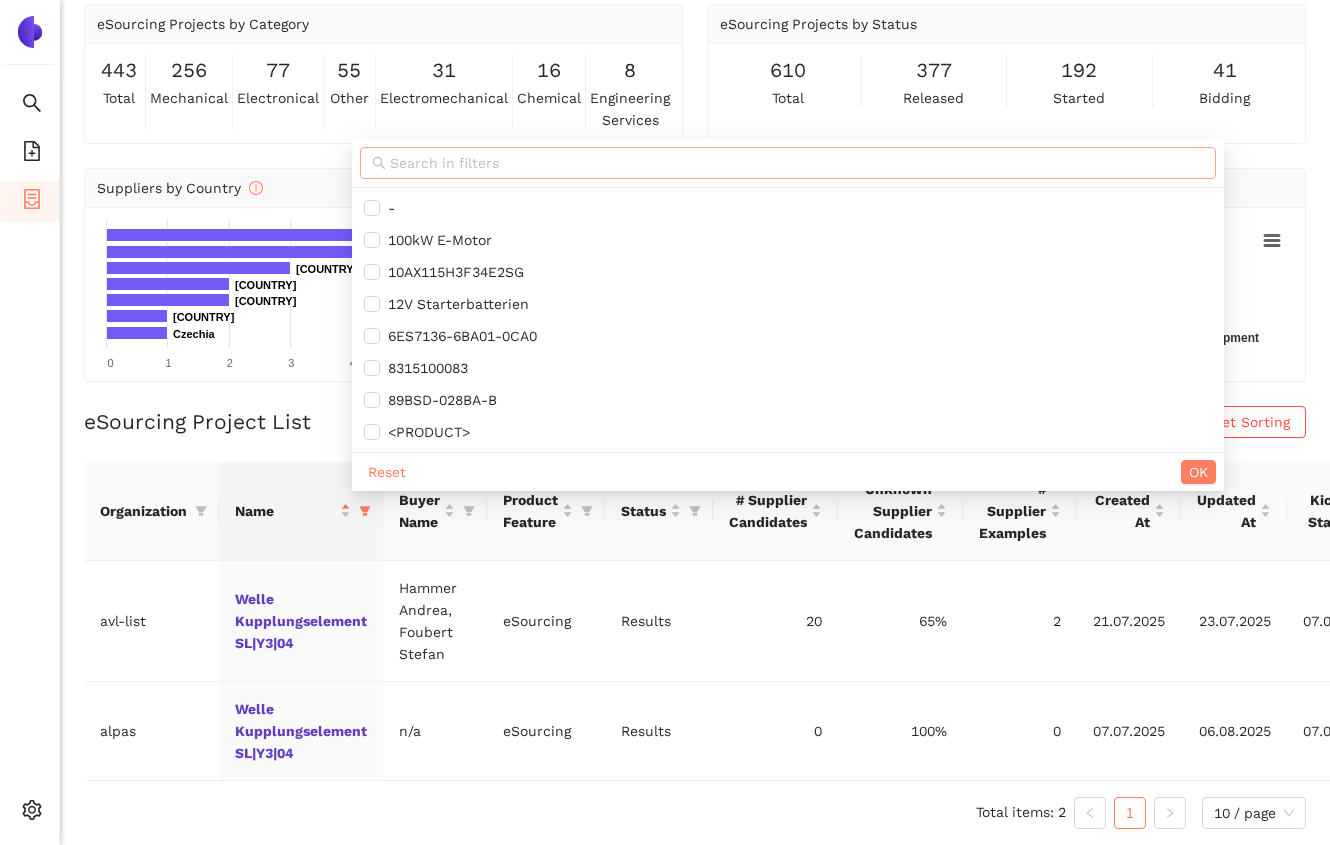 click at bounding box center (797, 163) 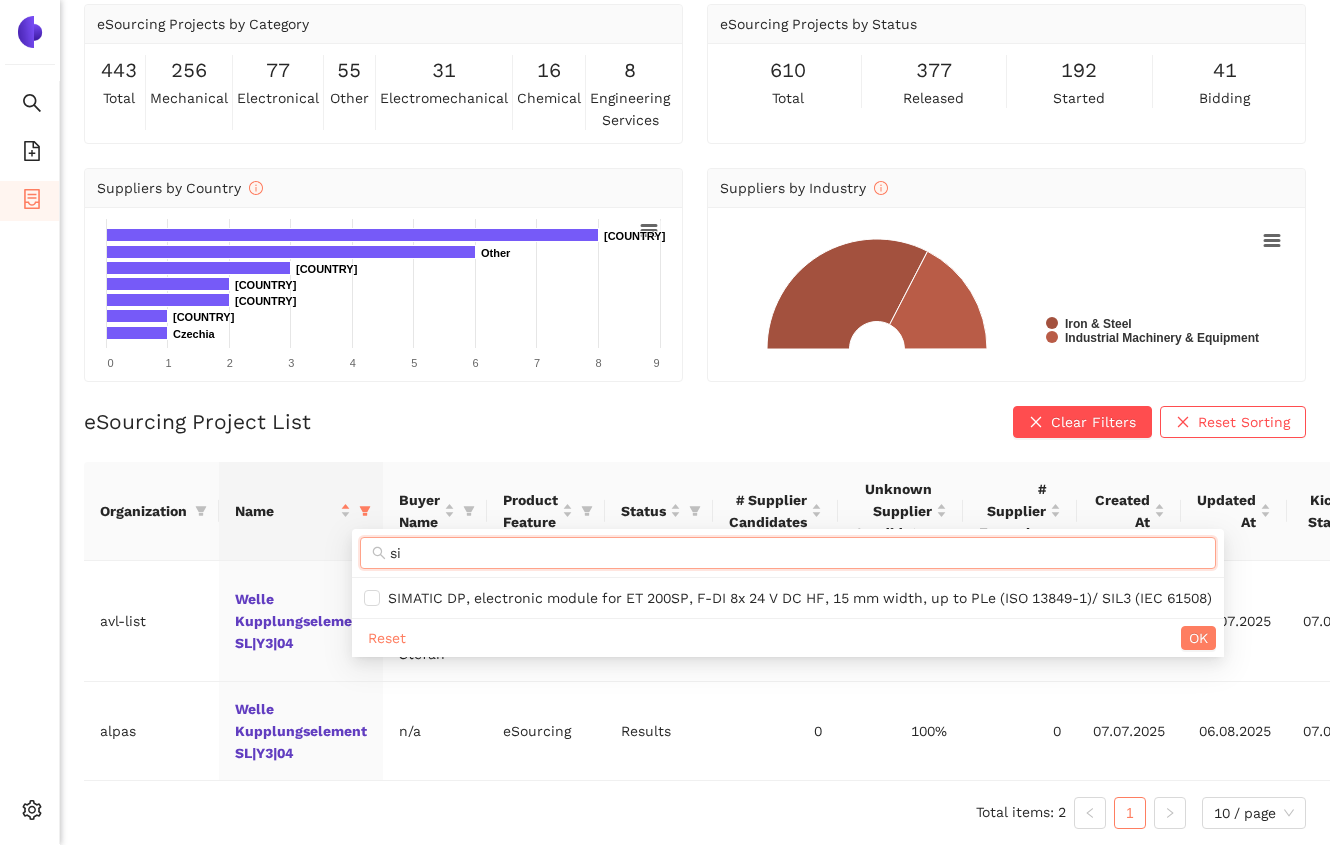 type on "s" 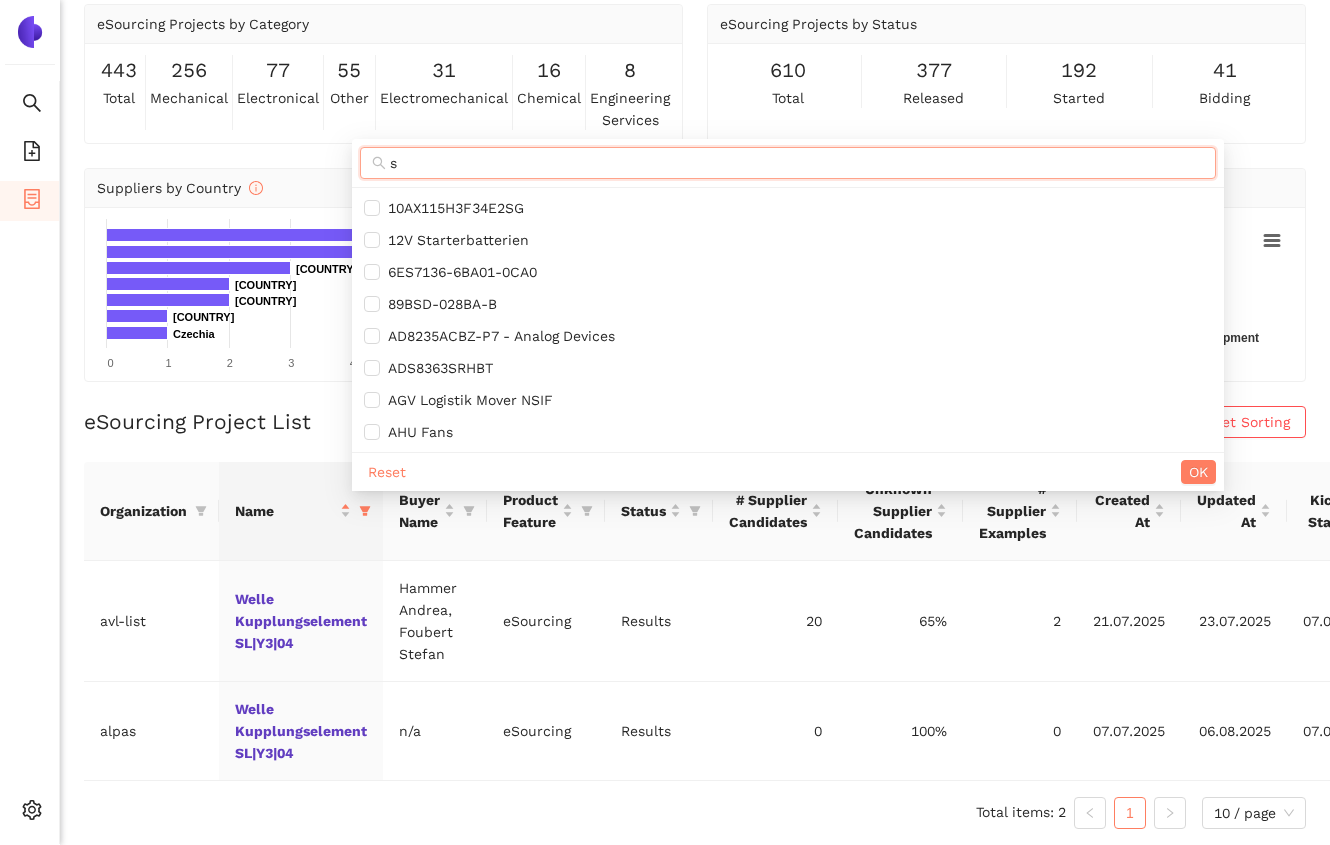 type 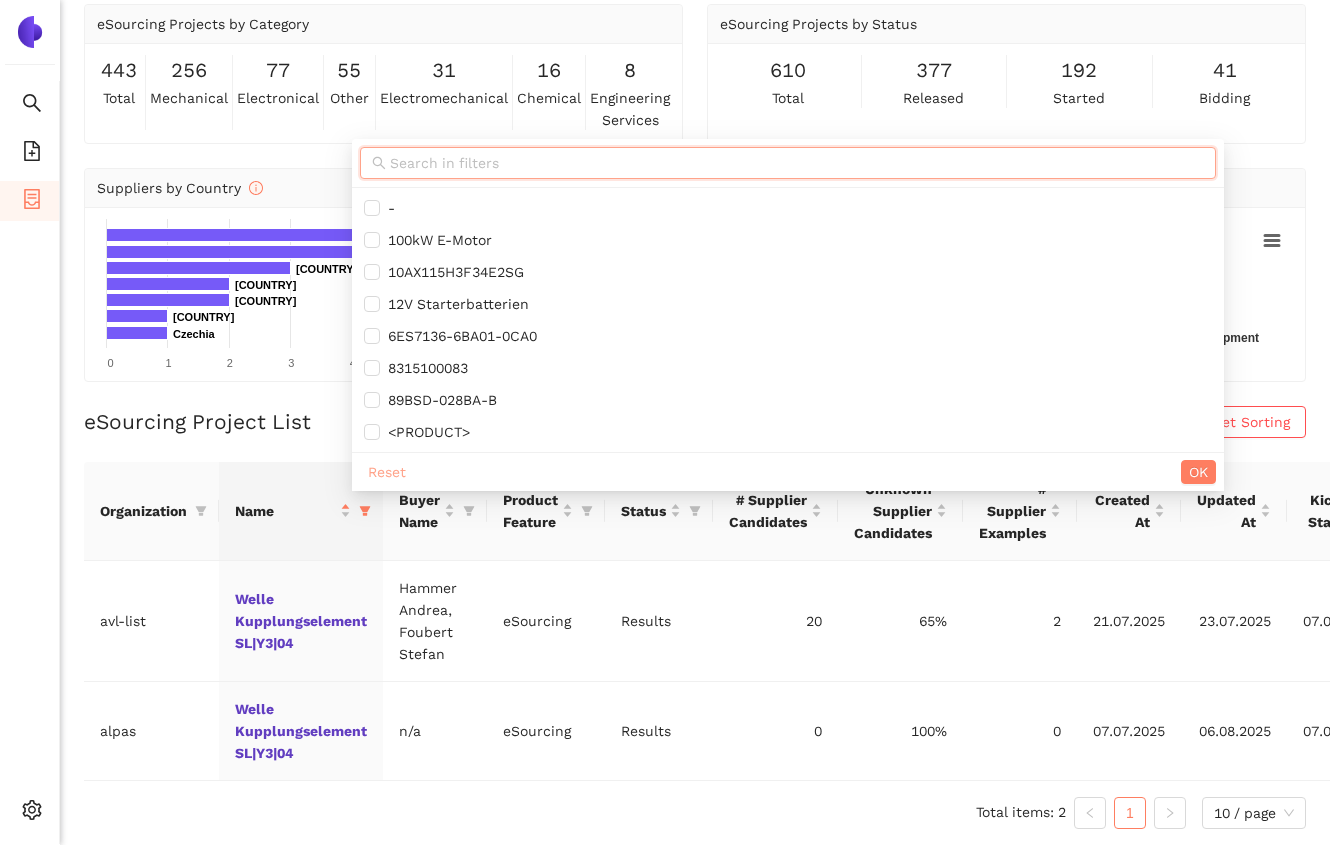 click on "Reset" at bounding box center [387, 472] 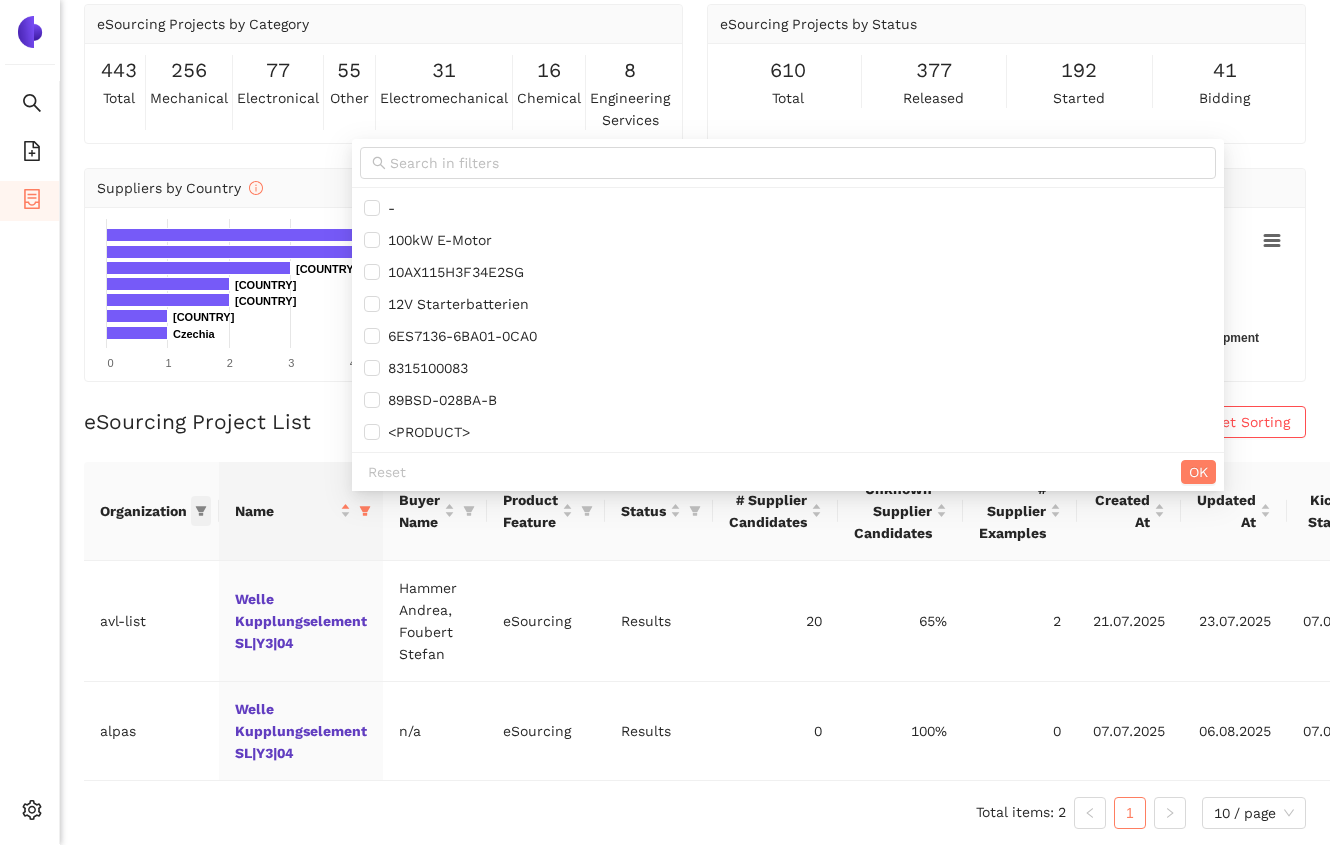 click 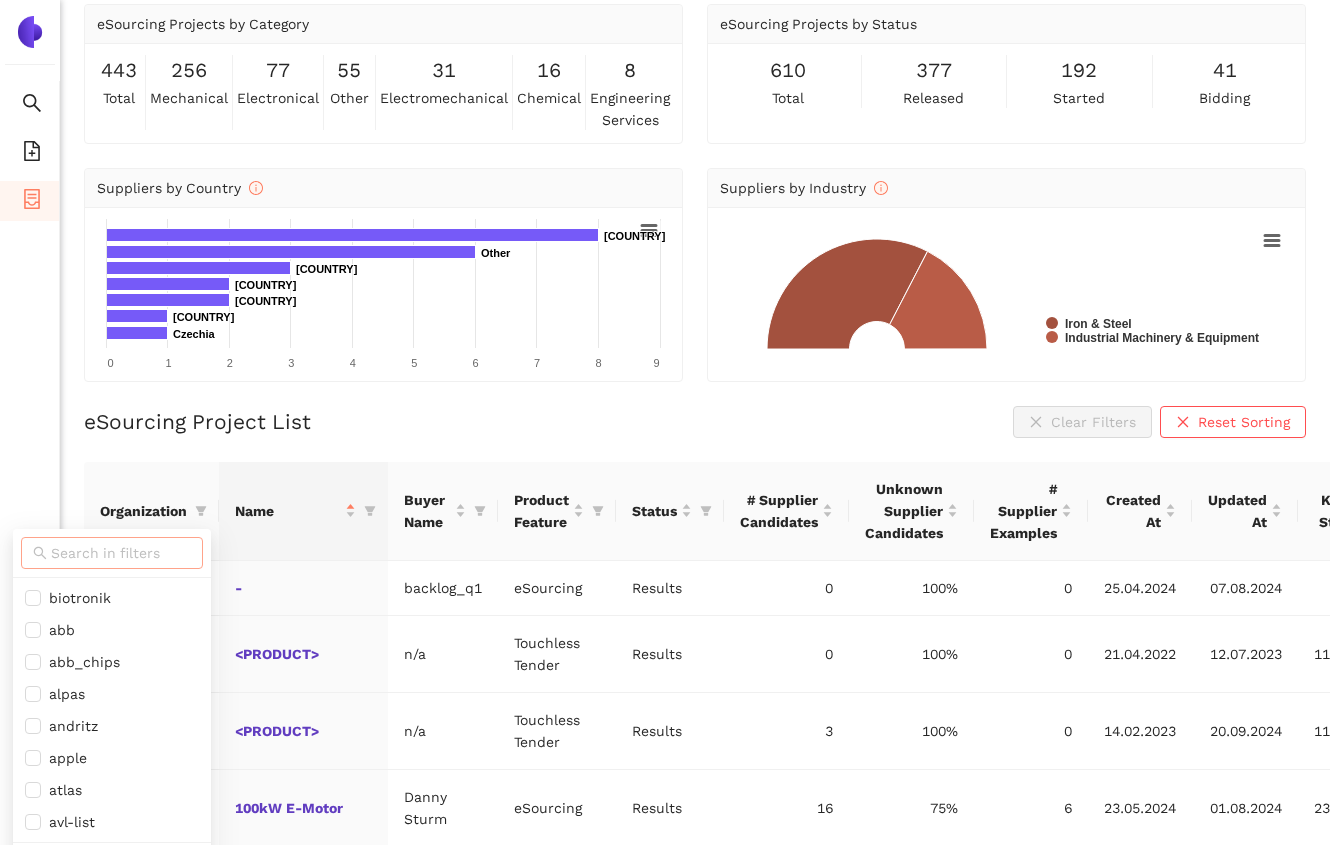 click at bounding box center (121, 553) 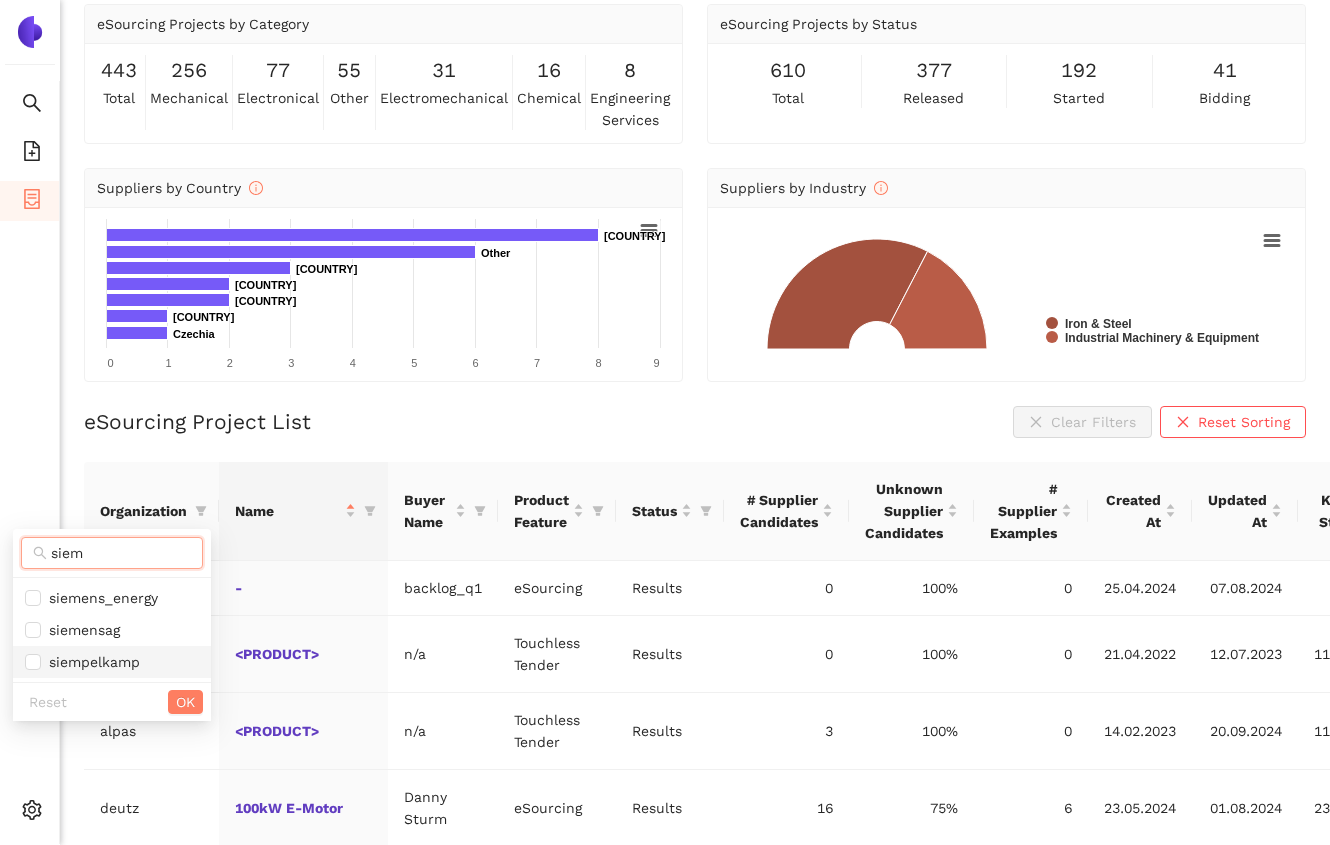 type on "siem" 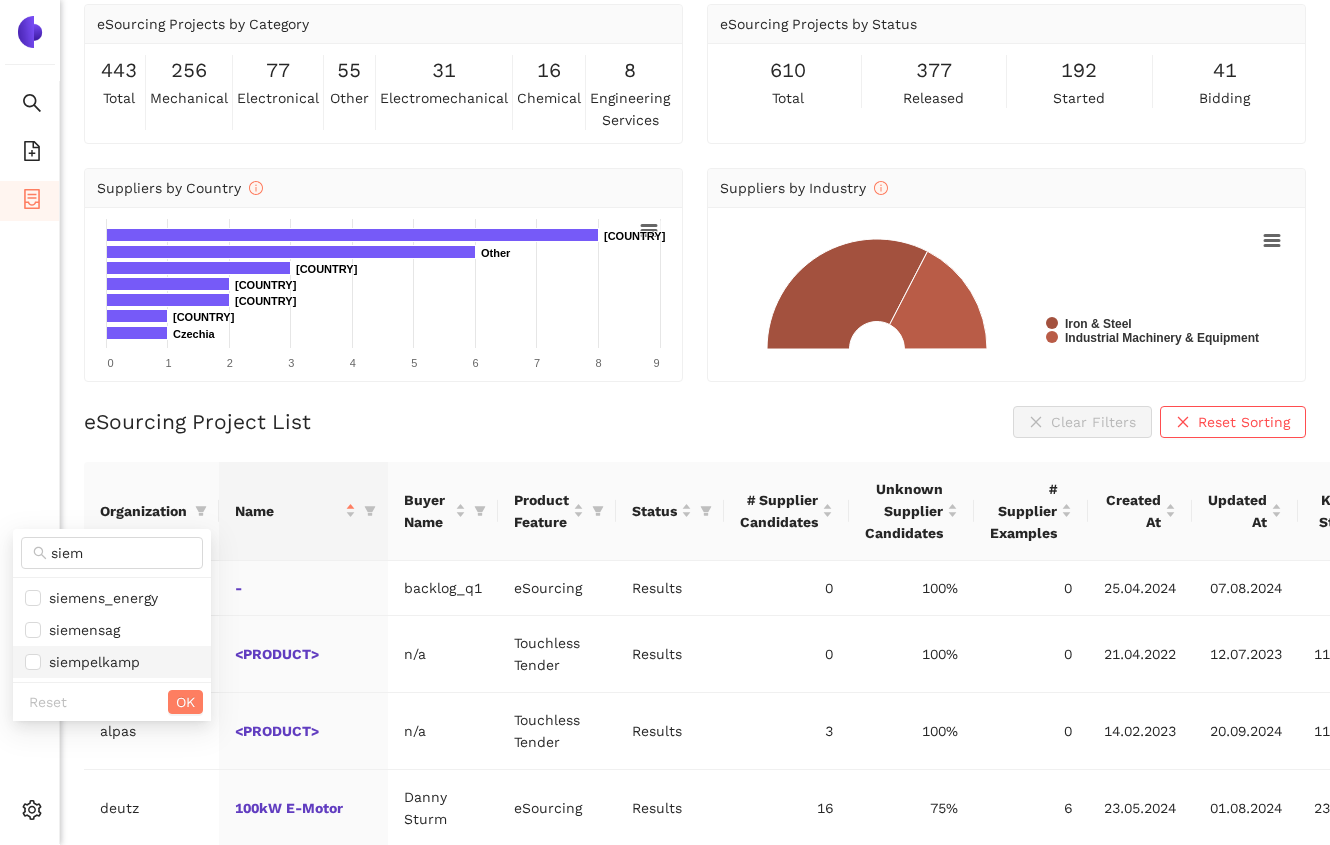 click on "siempelkamp" at bounding box center [90, 662] 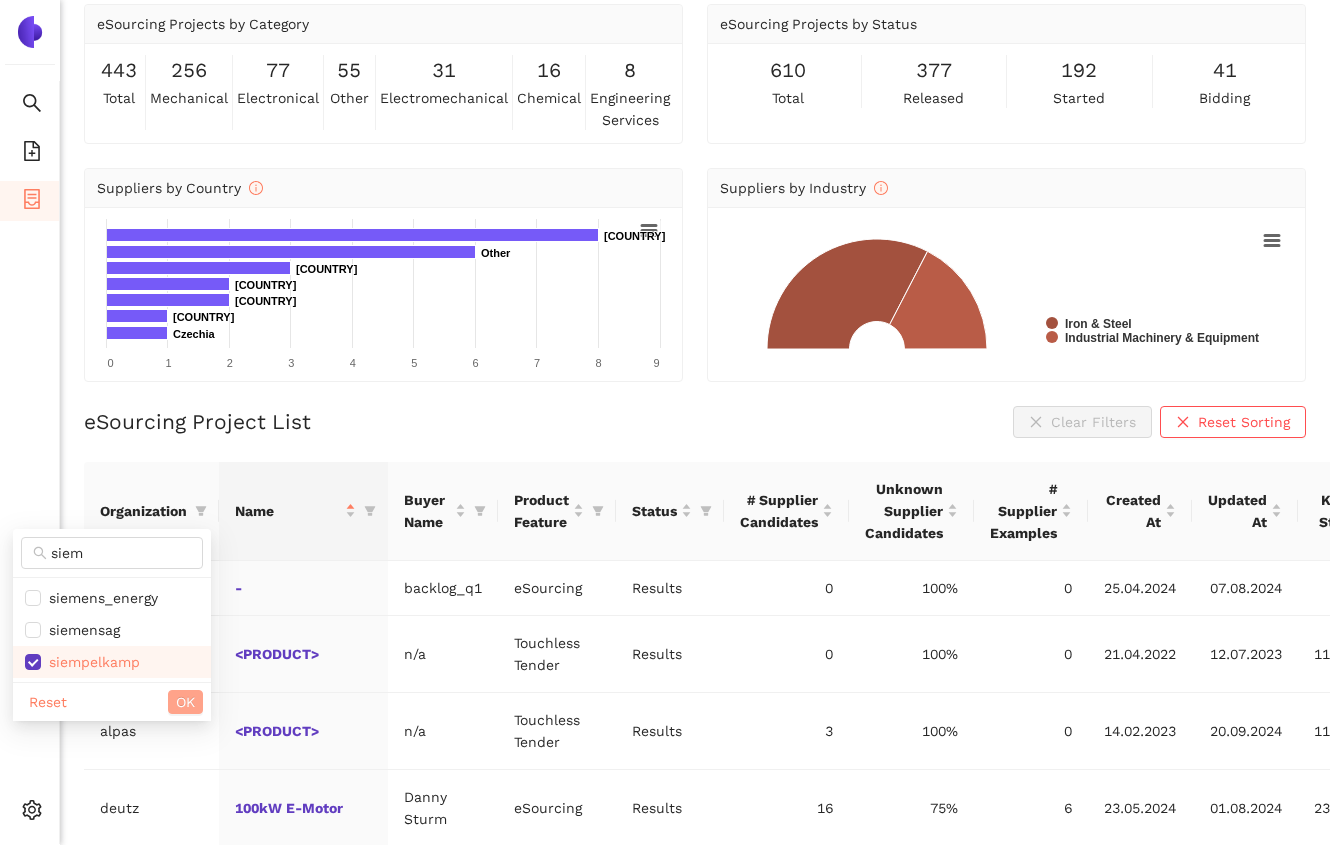 click on "OK" at bounding box center [185, 702] 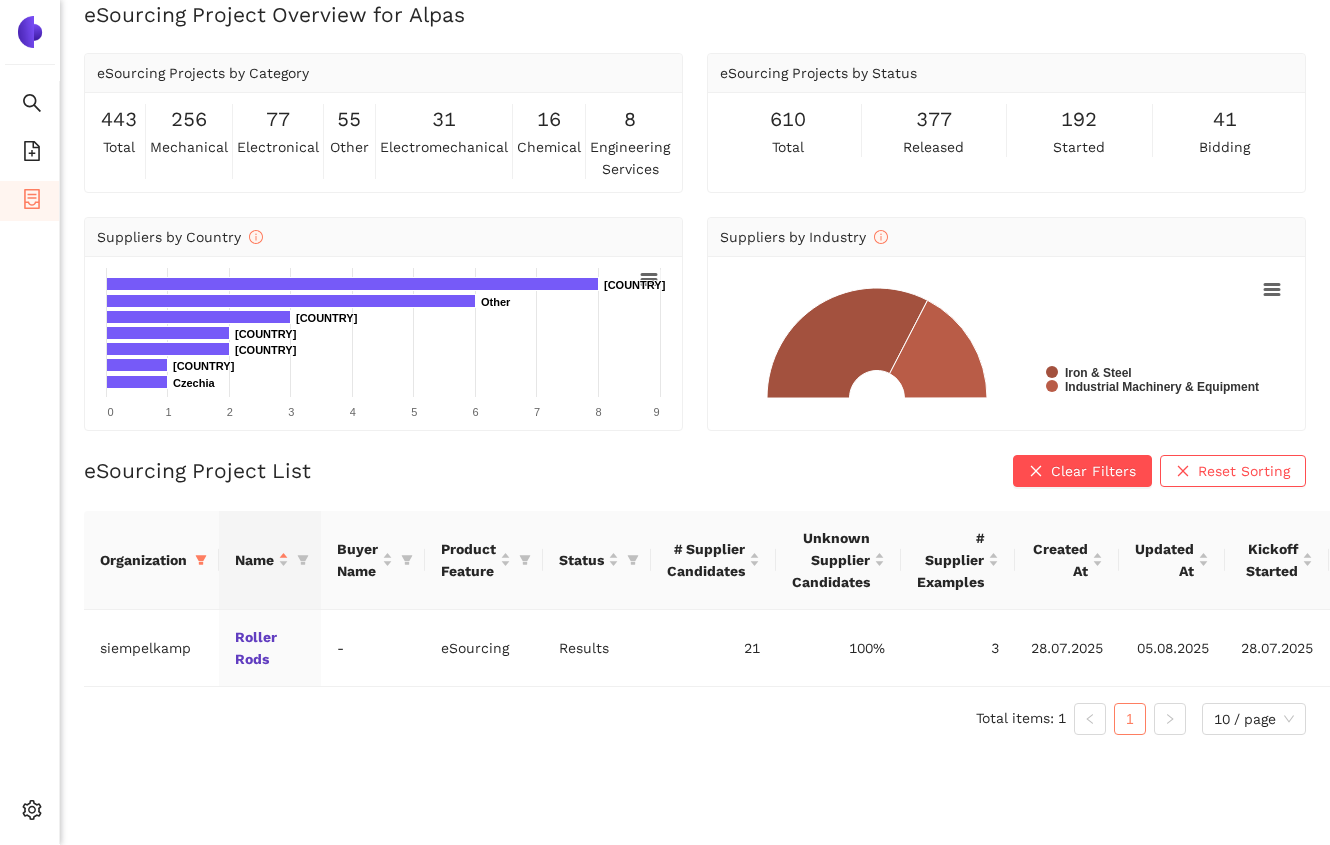 scroll, scrollTop: 24, scrollLeft: 0, axis: vertical 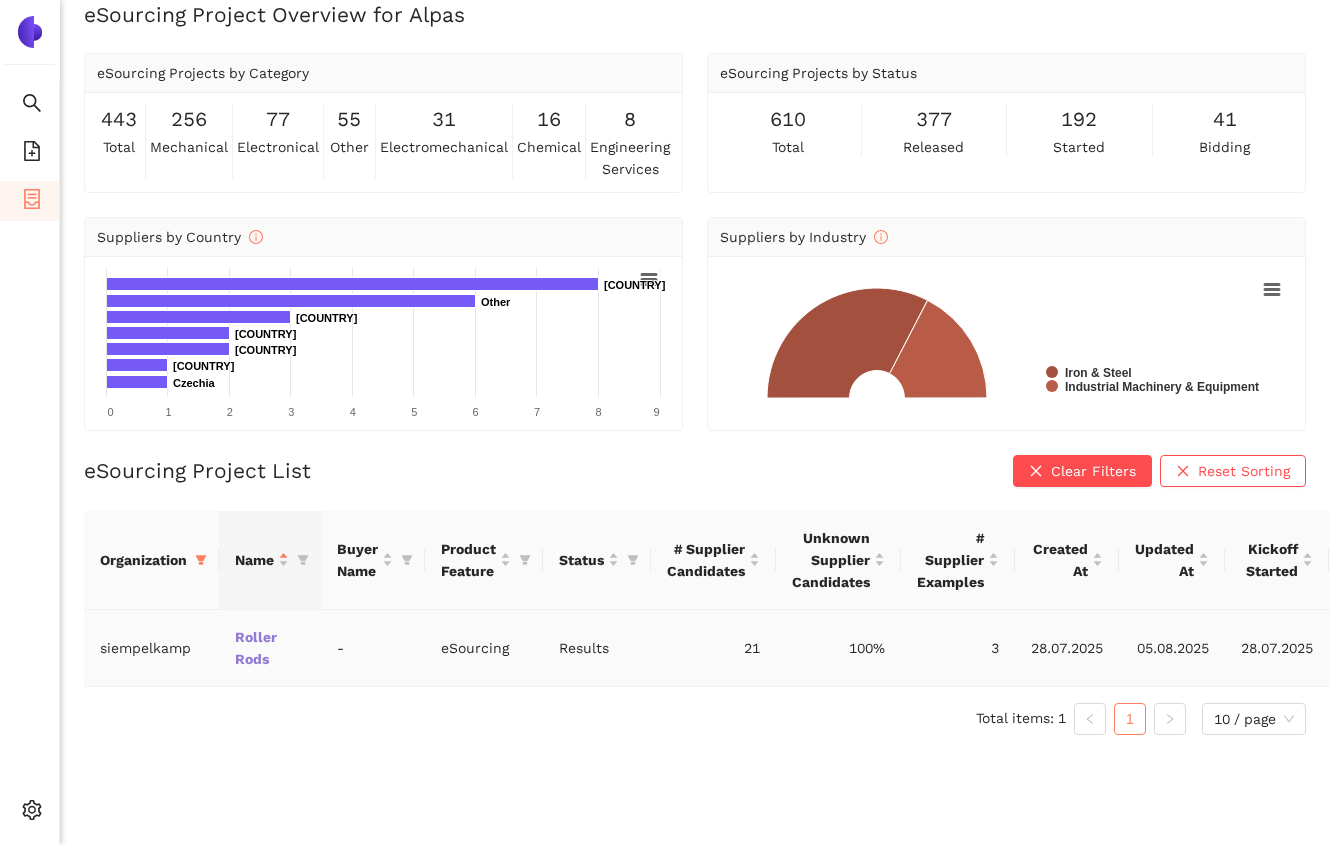 click on "Roller Rods" at bounding box center (0, 0) 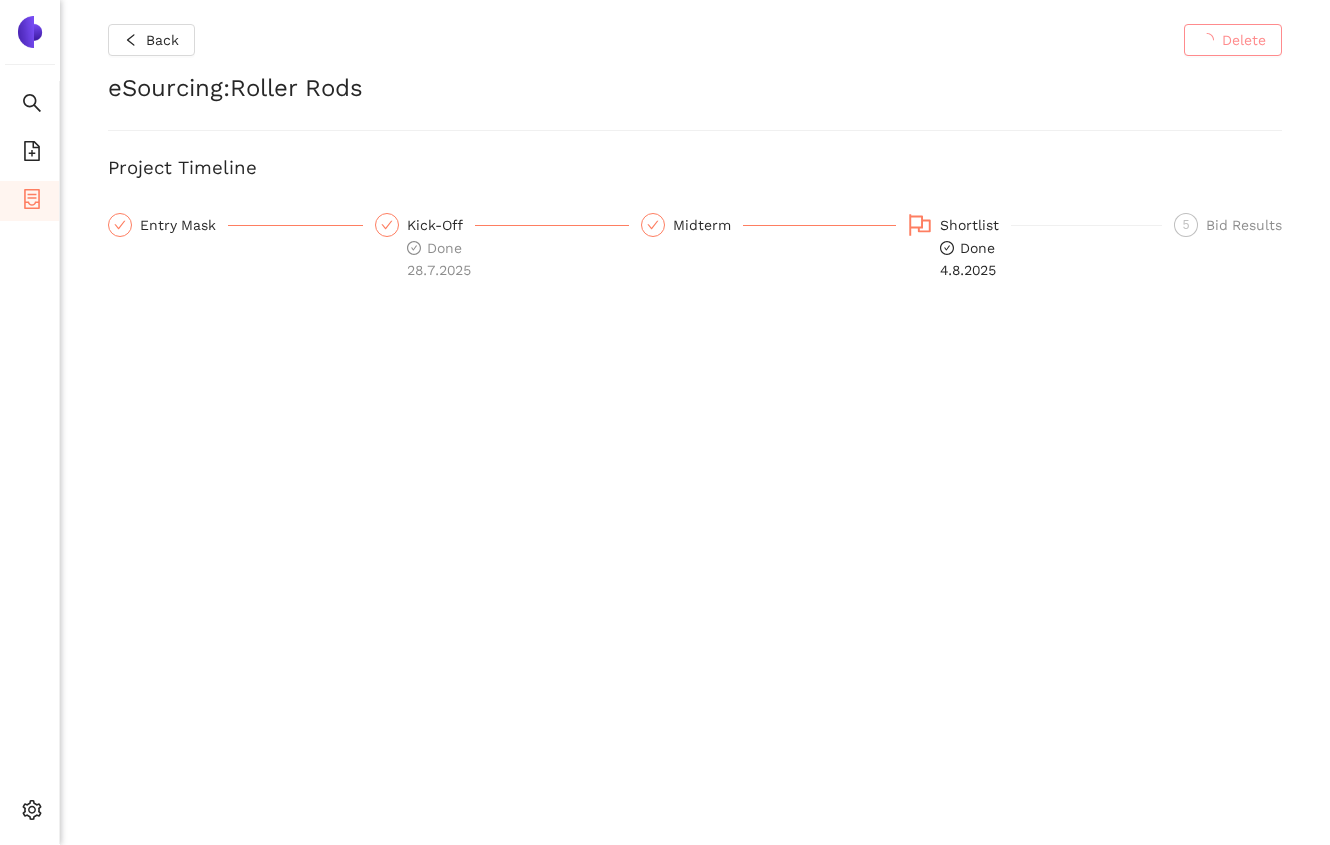 scroll, scrollTop: 0, scrollLeft: 0, axis: both 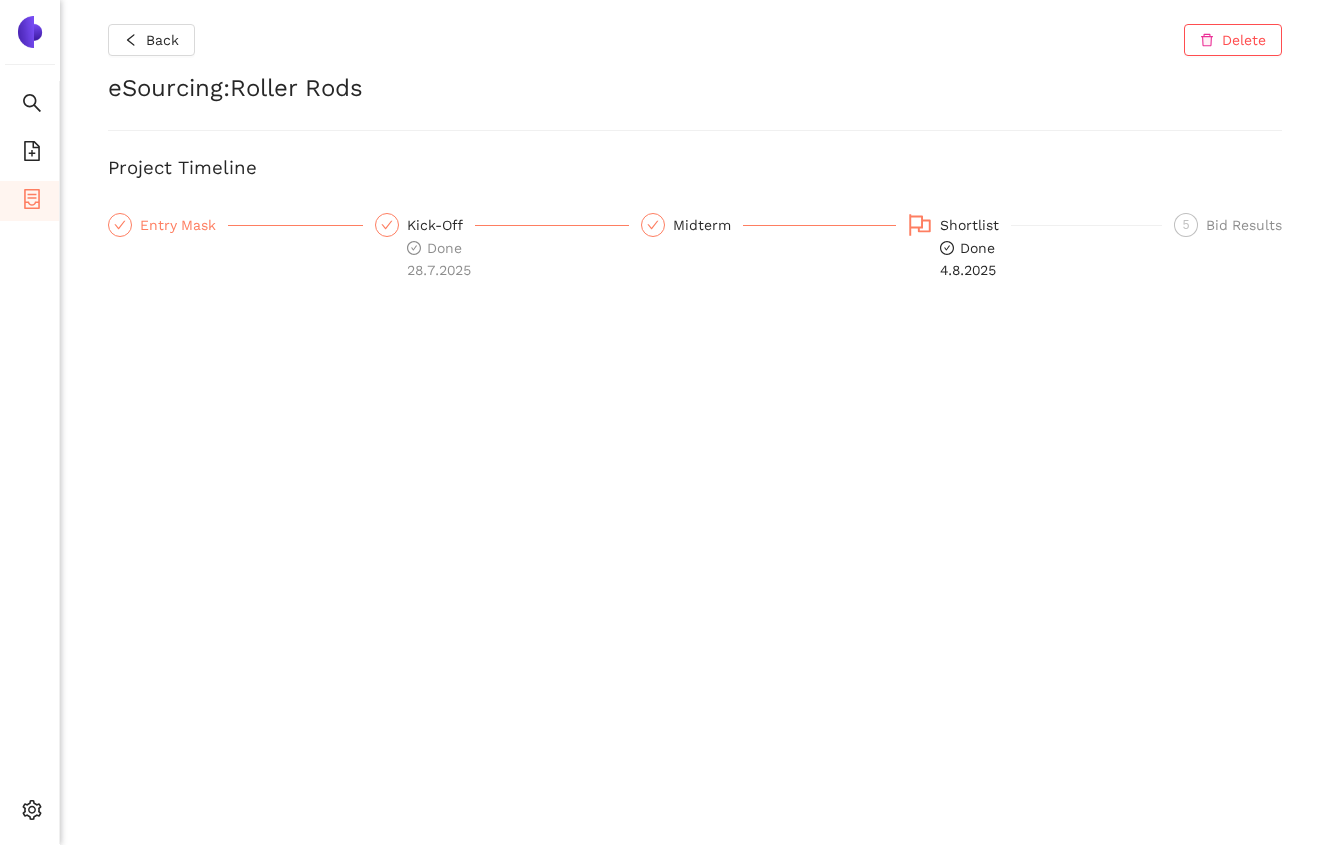 click on "Entry Mask" at bounding box center (184, 225) 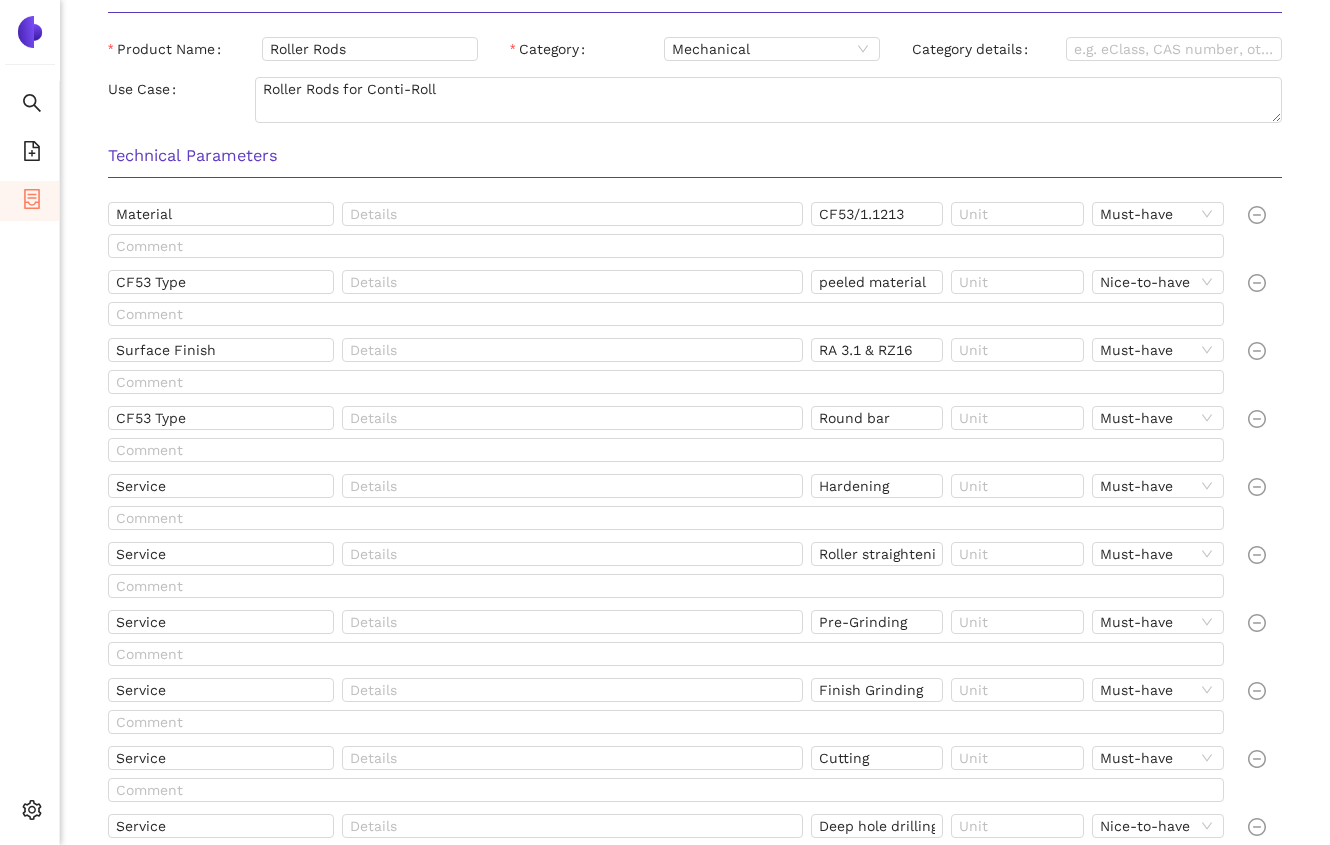 scroll, scrollTop: 875, scrollLeft: 0, axis: vertical 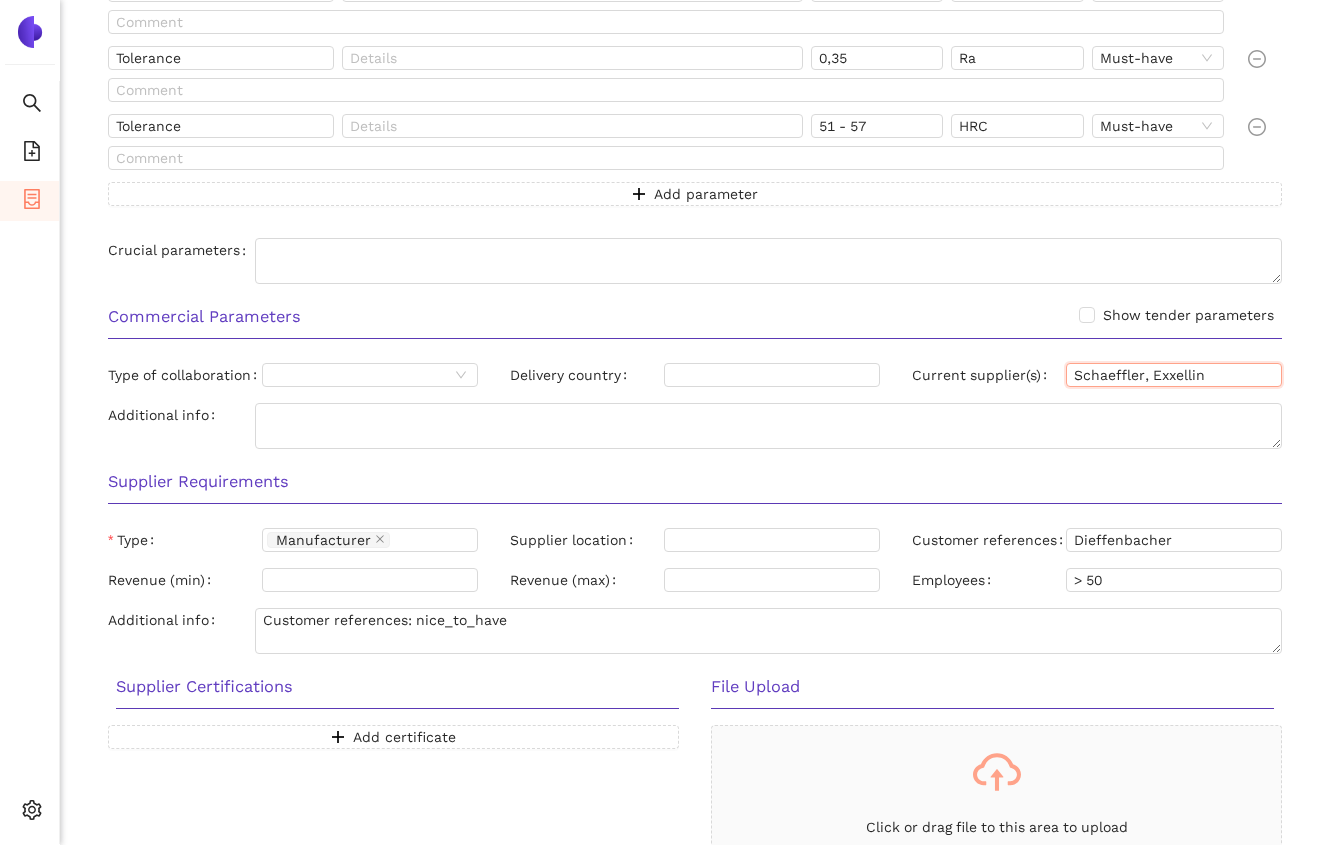 click on "Schaeffler, Exxellin" at bounding box center [1174, 375] 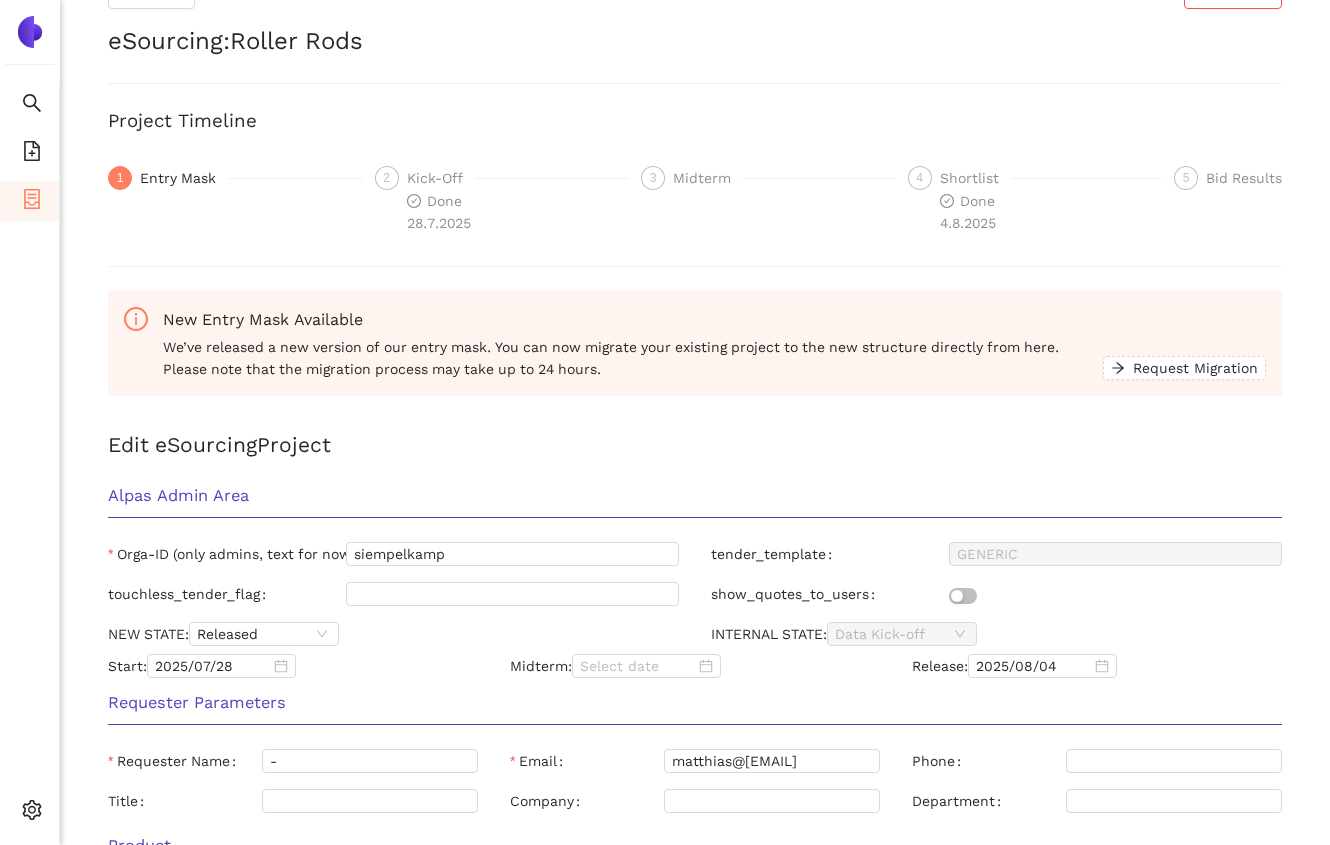 scroll, scrollTop: 0, scrollLeft: 0, axis: both 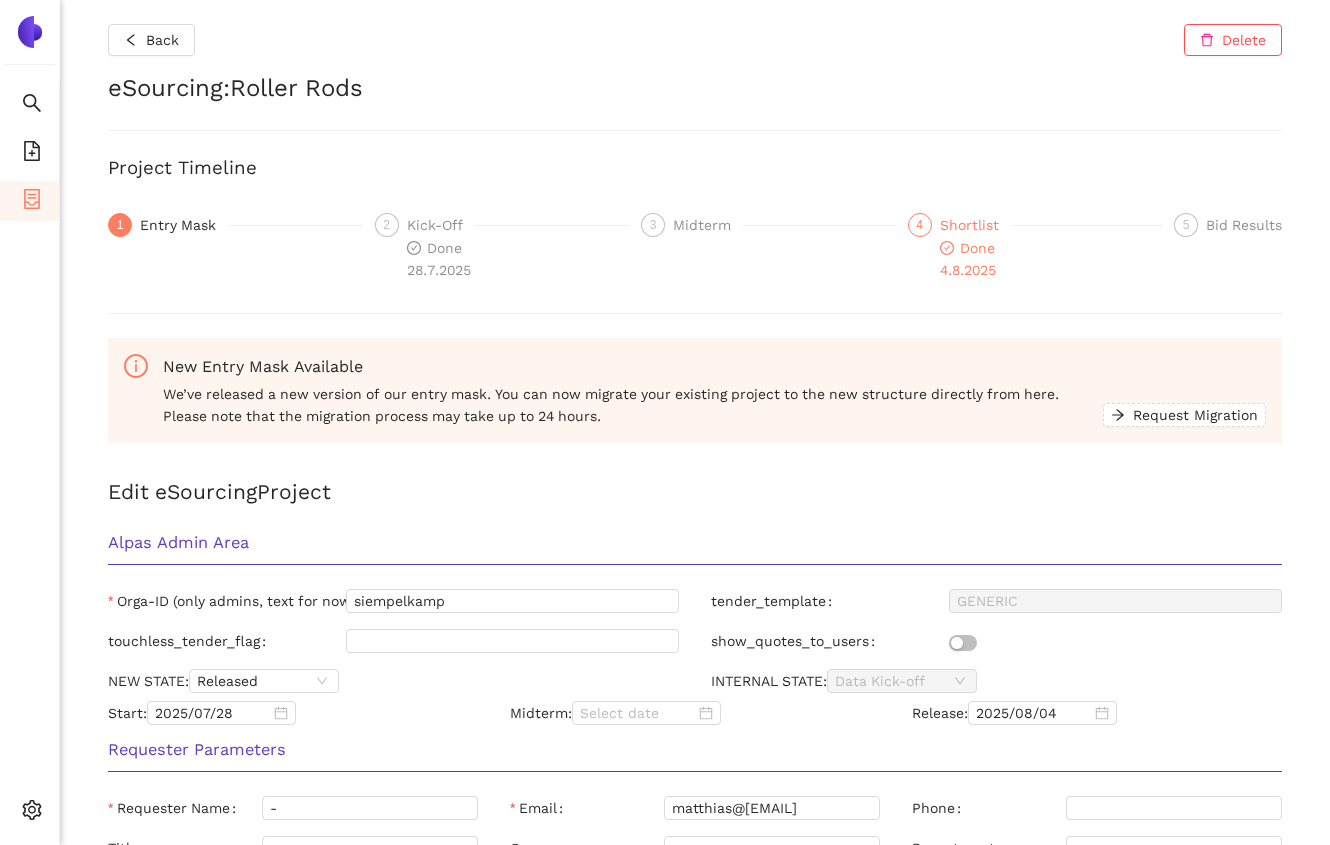 click on "Done 4.8.2025" at bounding box center [968, 259] 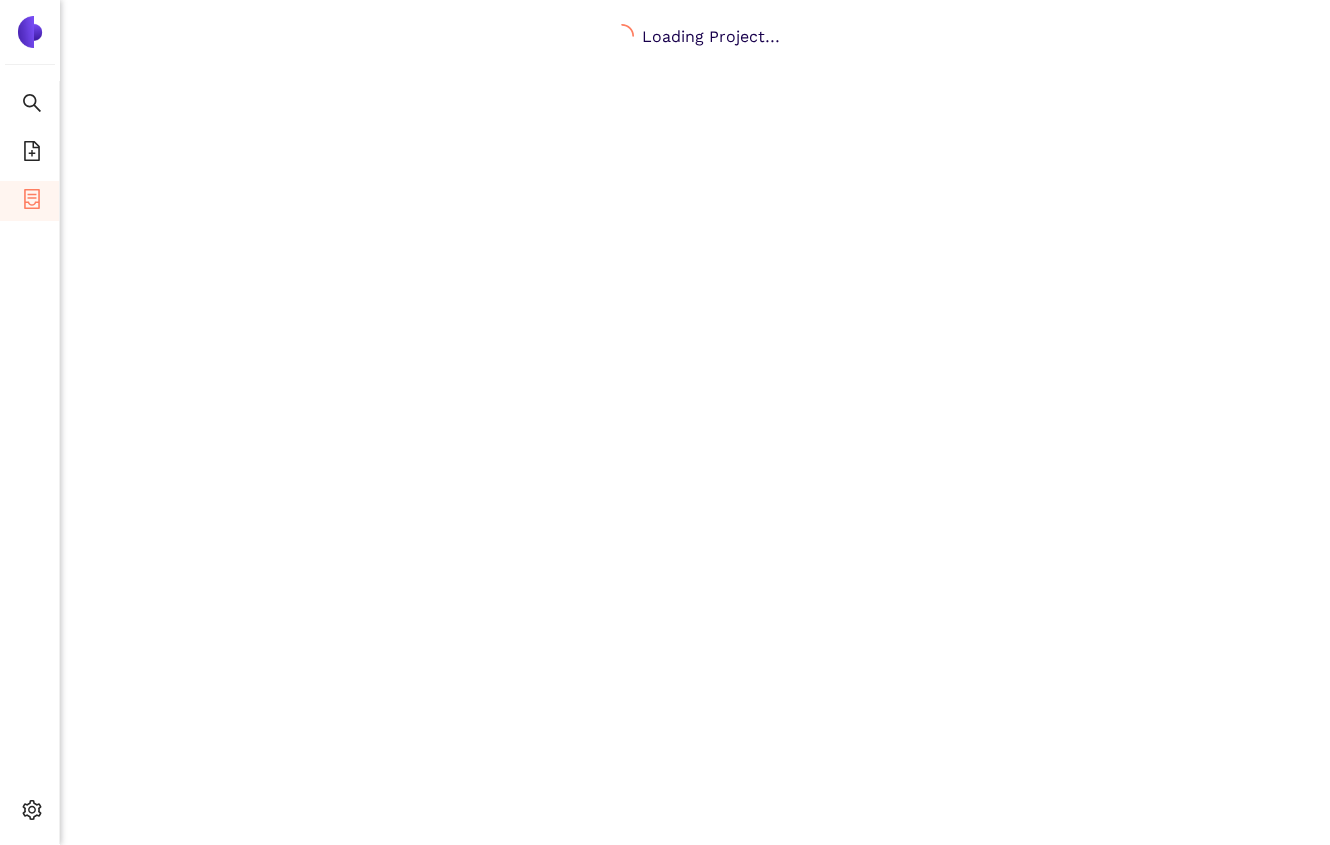 scroll, scrollTop: 0, scrollLeft: 0, axis: both 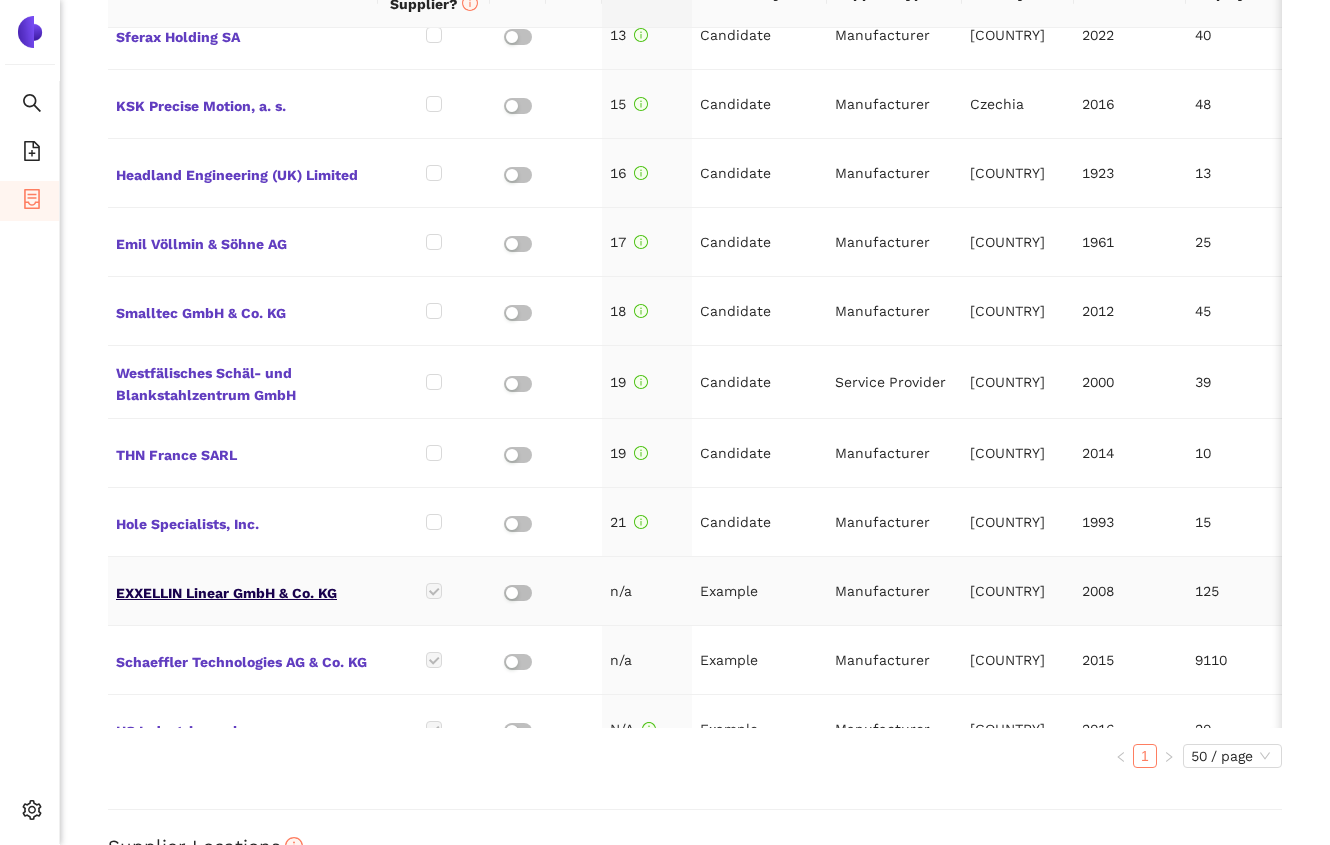 click on "EXXELLIN Linear GmbH & Co. KG" at bounding box center [243, 591] 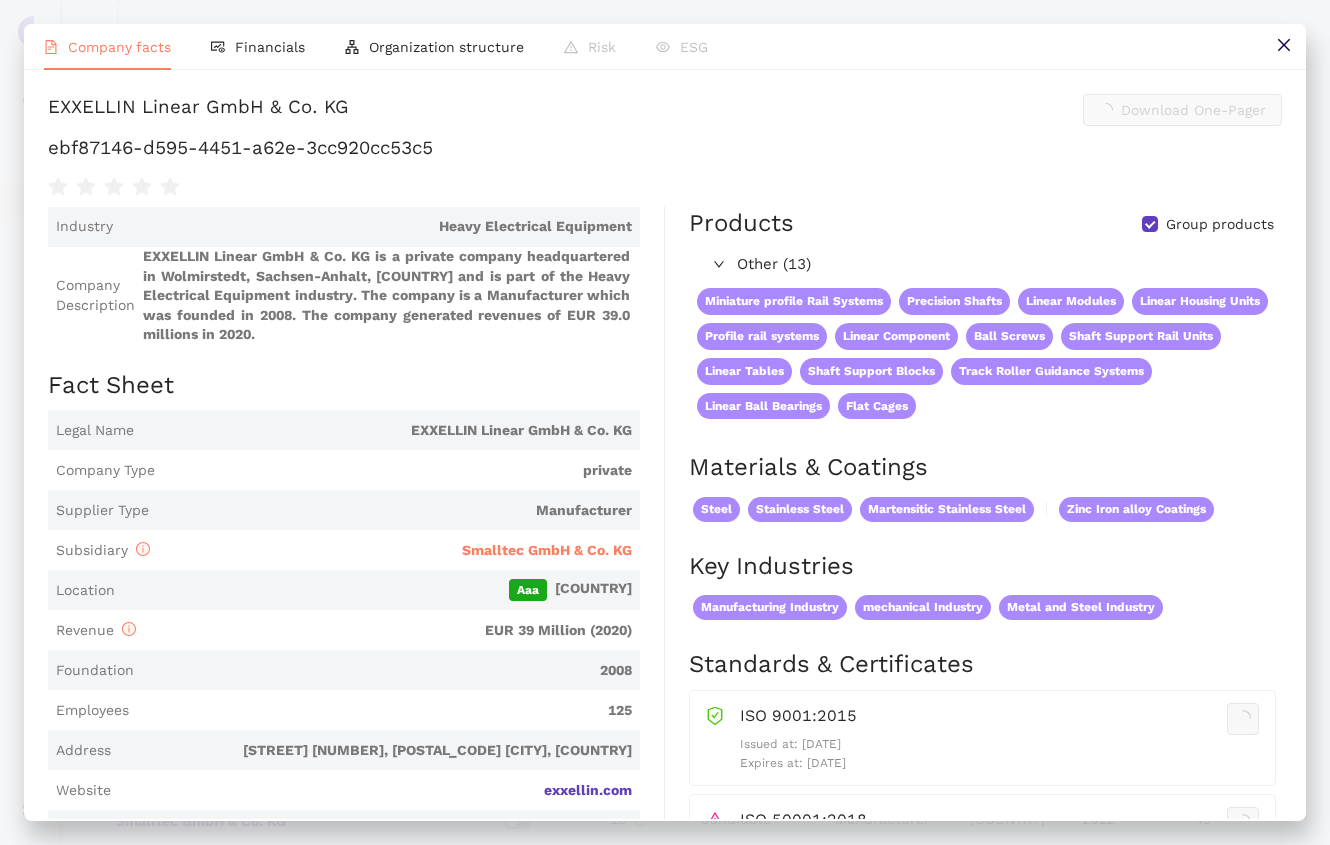 scroll, scrollTop: 958, scrollLeft: 0, axis: vertical 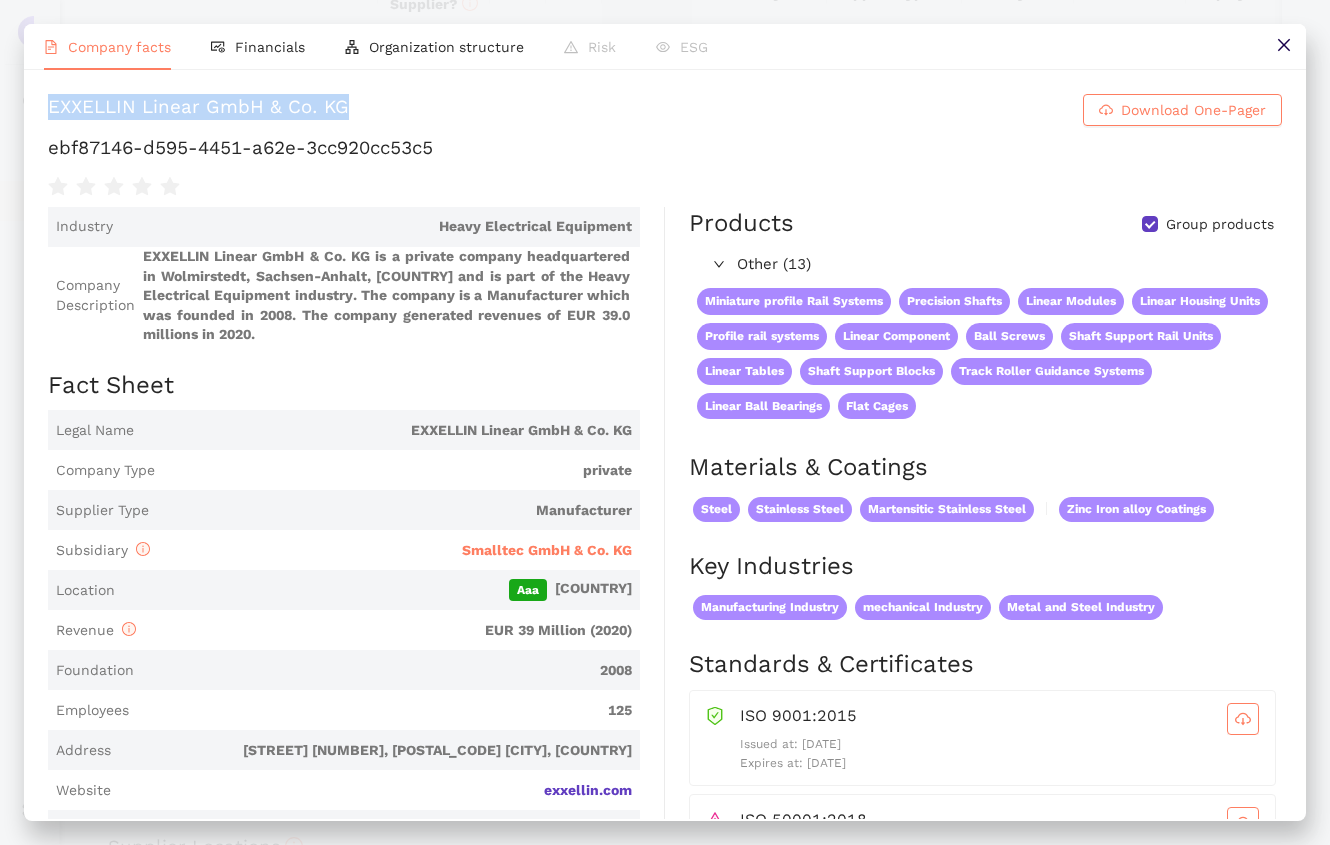 drag, startPoint x: 49, startPoint y: 106, endPoint x: 362, endPoint y: 108, distance: 313.00638 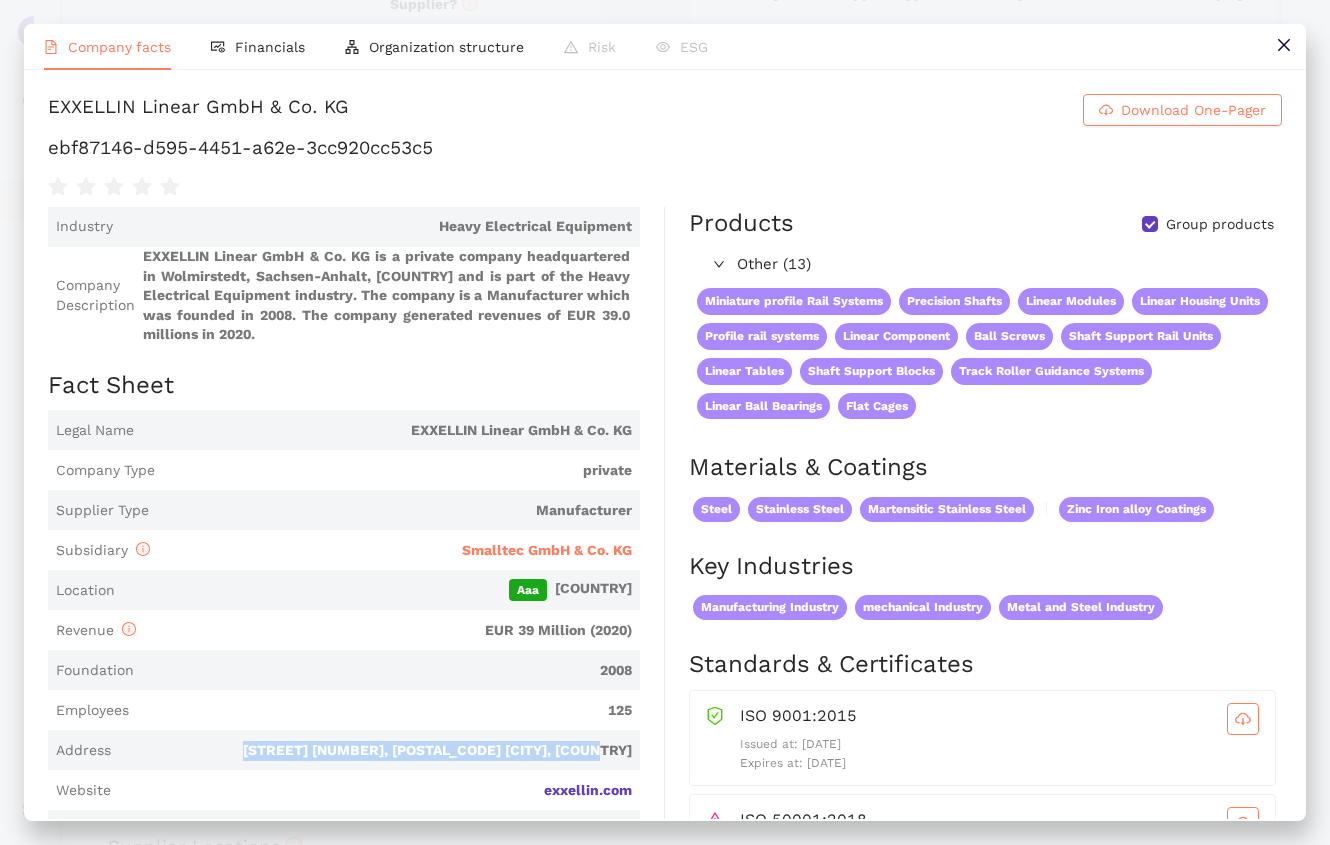 drag, startPoint x: 285, startPoint y: 749, endPoint x: 649, endPoint y: 752, distance: 364.01236 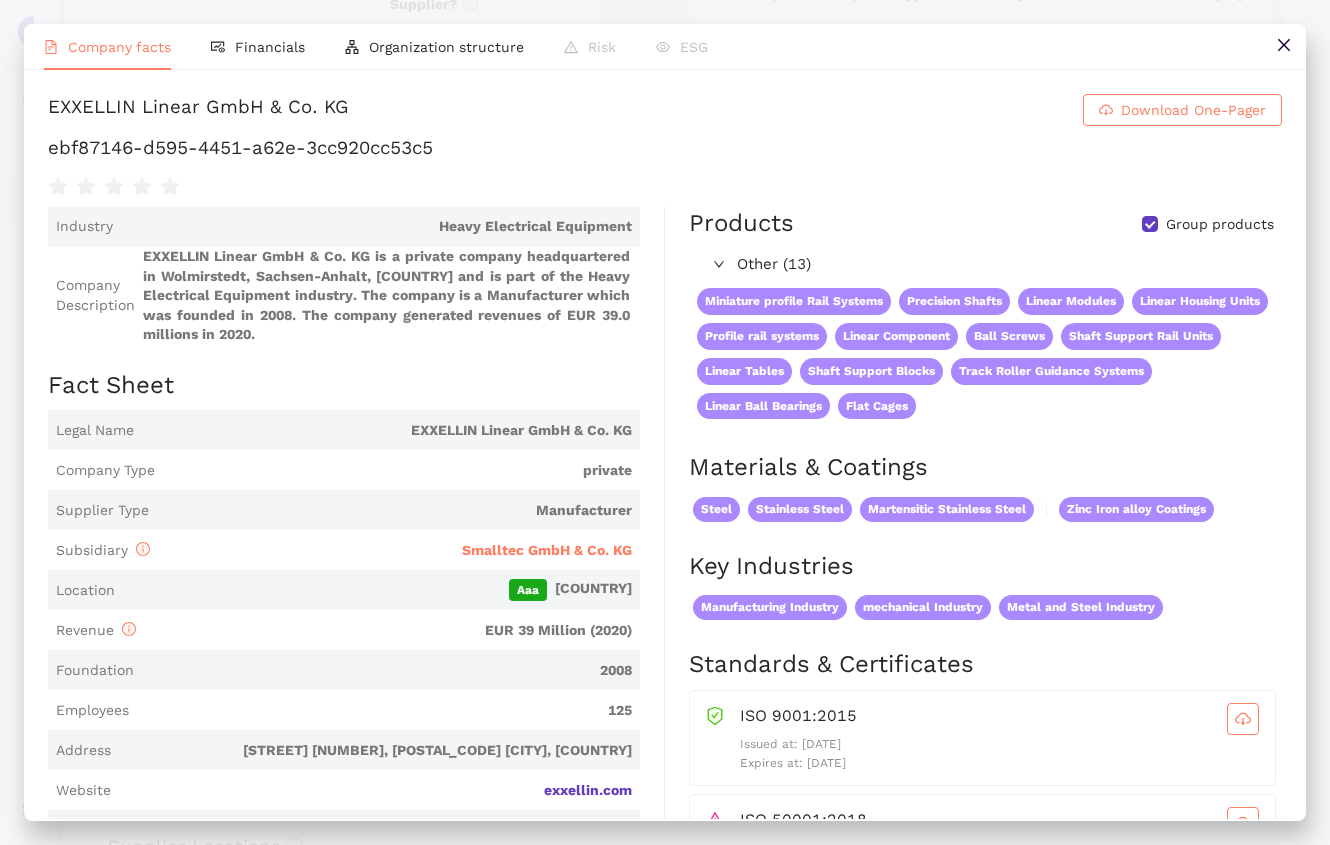 click on "Subsidiary Smalltec GmbH & Co. KG" at bounding box center [344, 550] 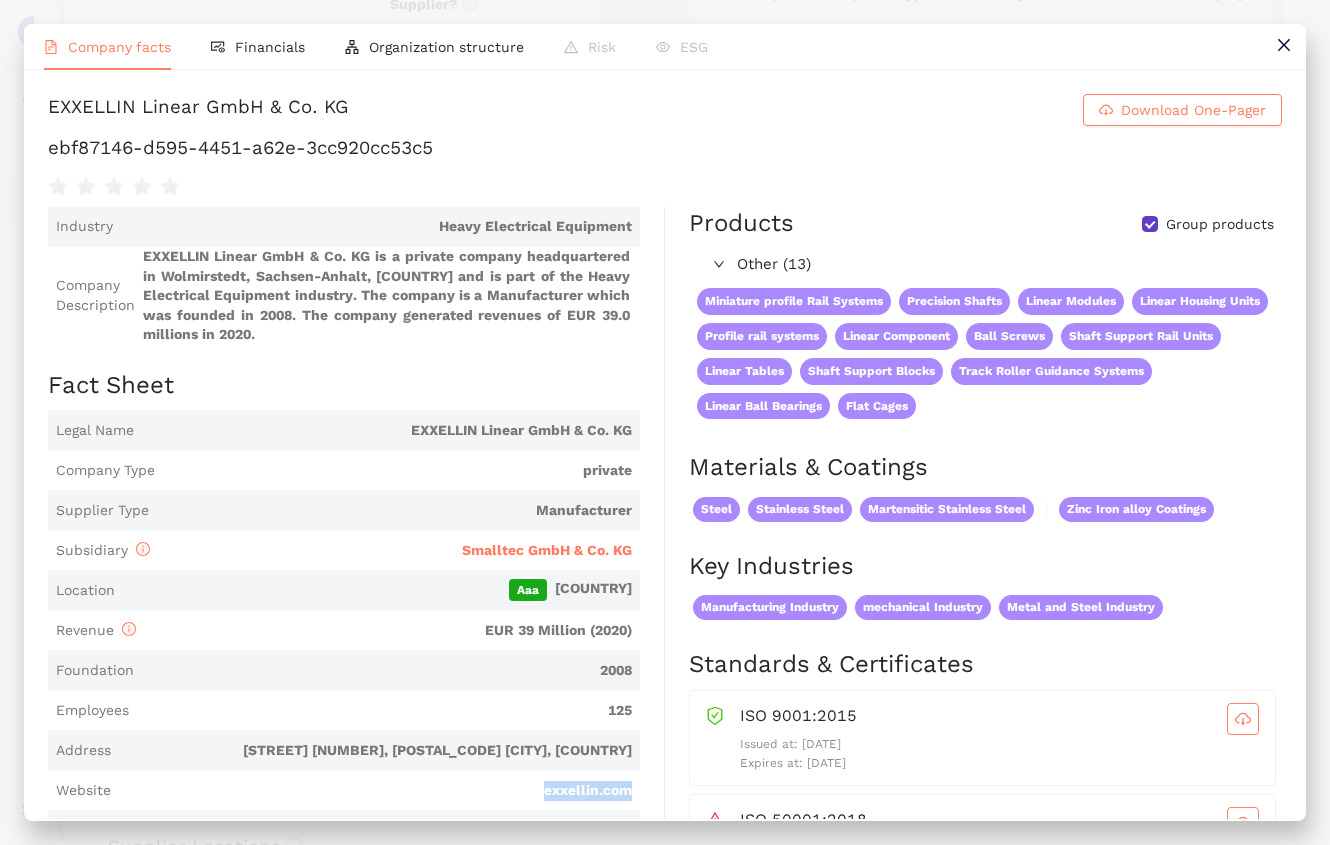 copy on "exxellin.com" 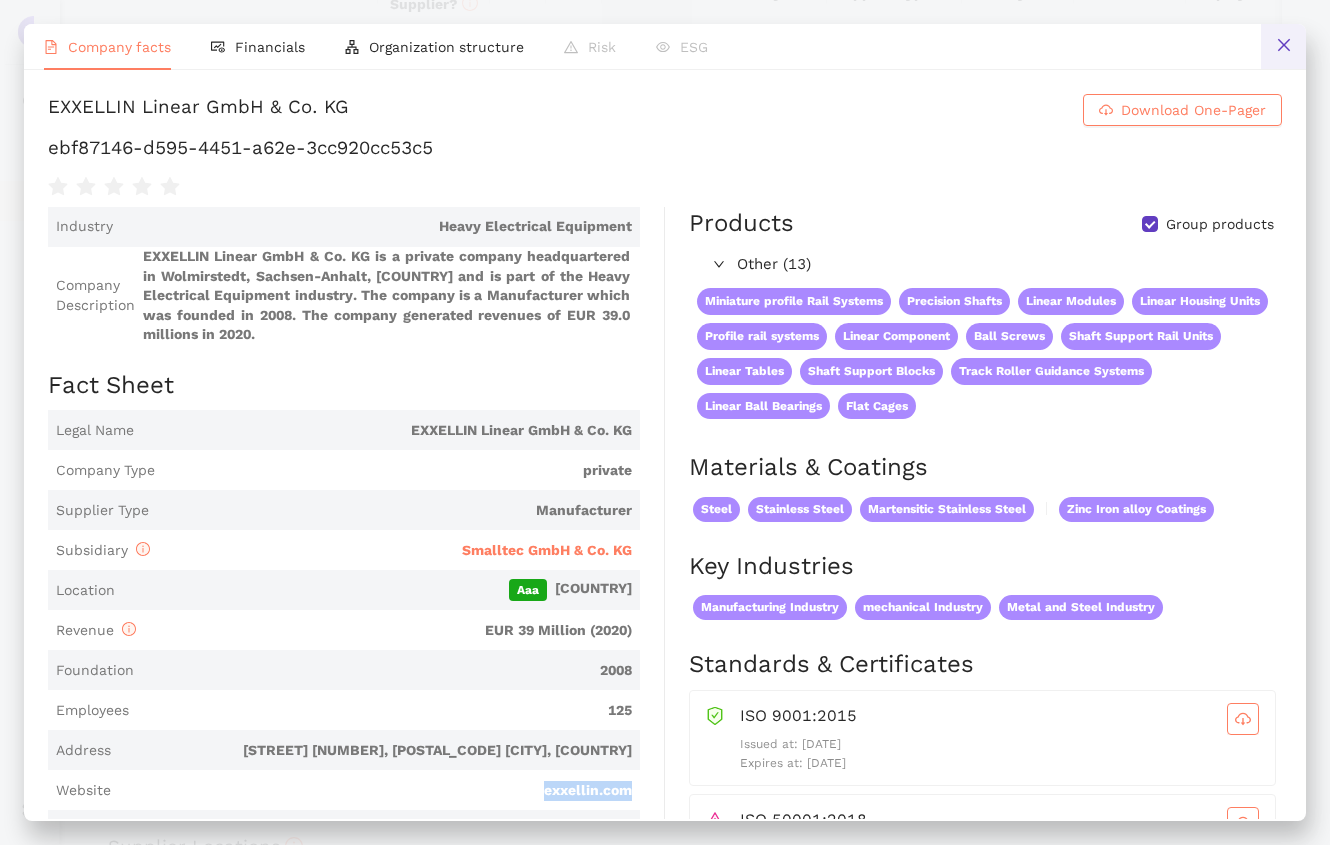 click at bounding box center [1283, 46] 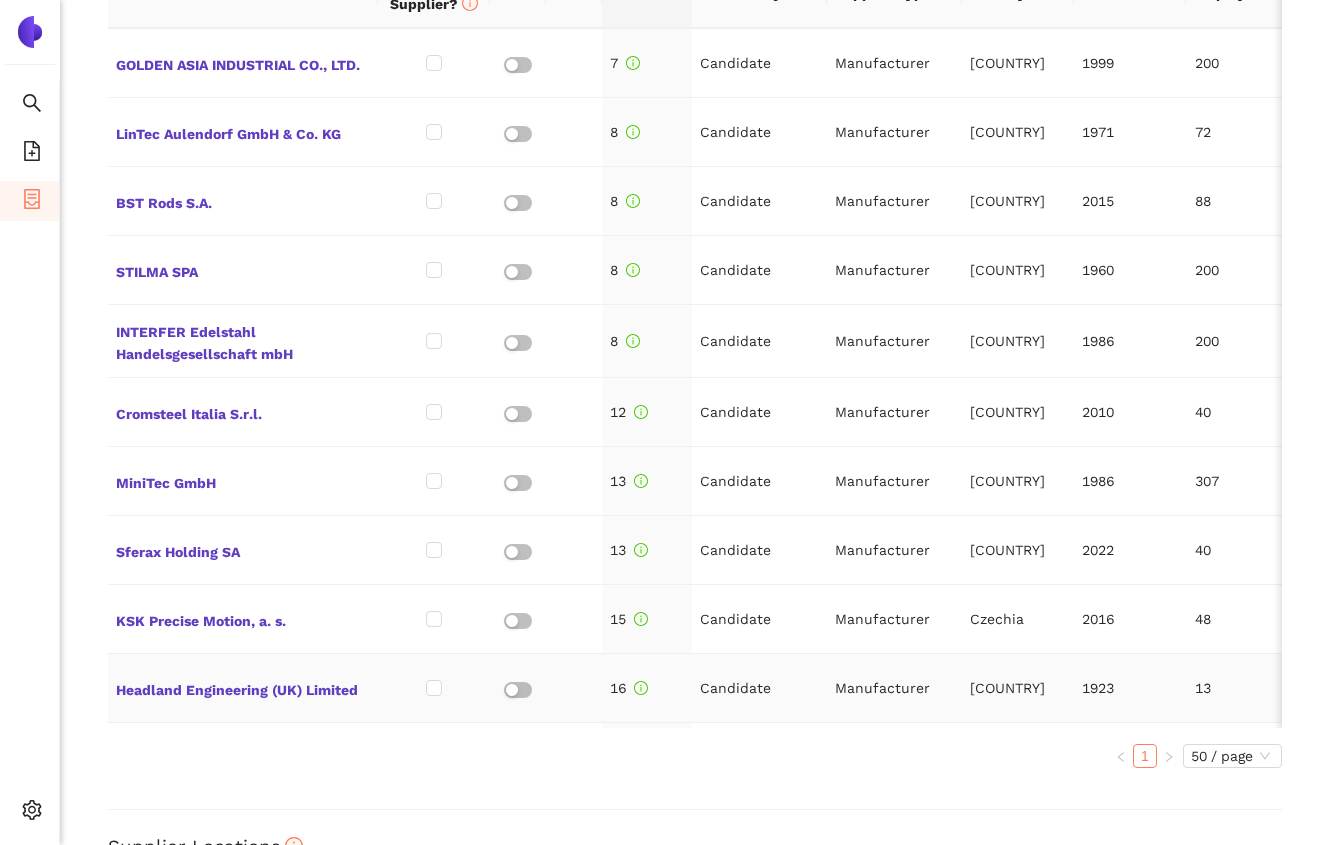 scroll, scrollTop: 0, scrollLeft: 0, axis: both 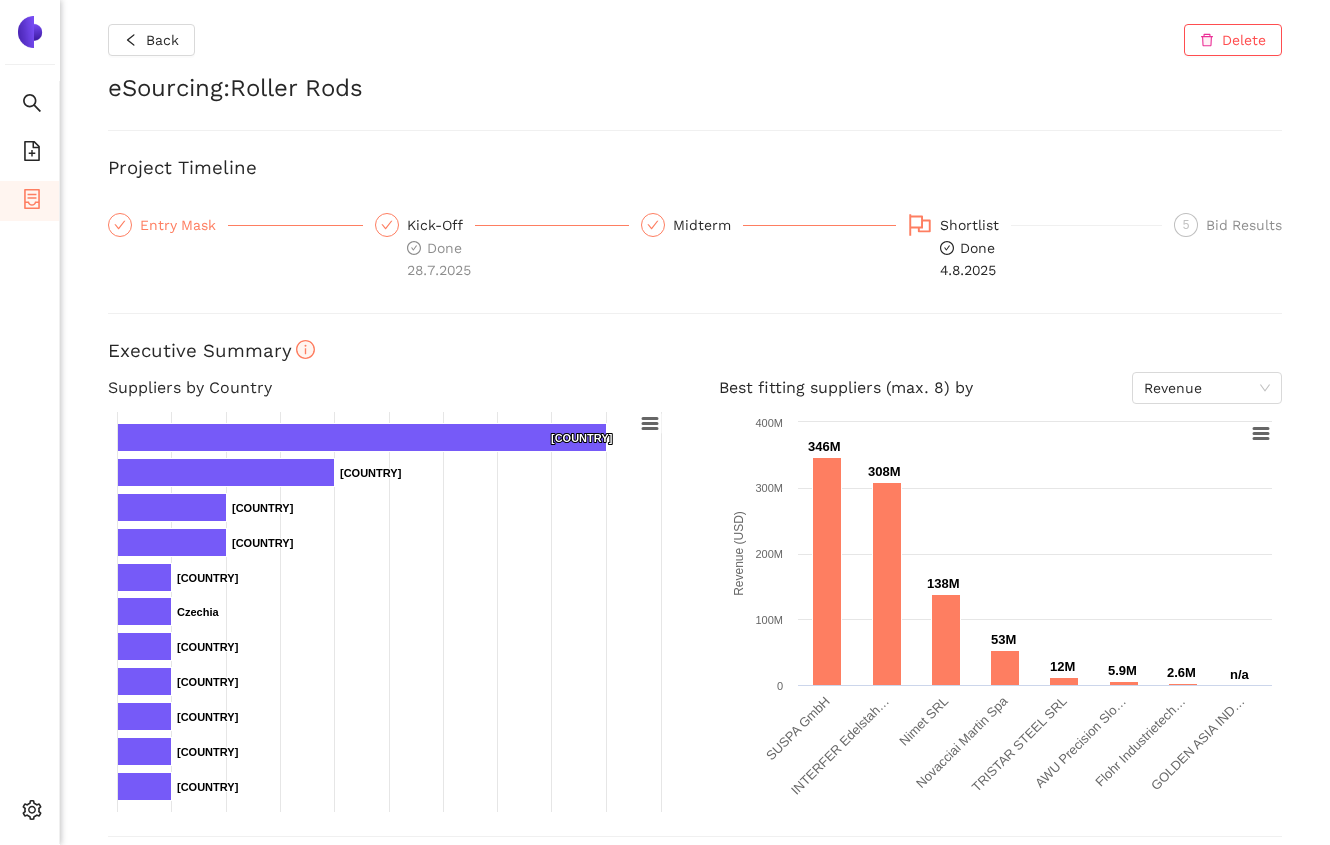 click on "Entry Mask" at bounding box center (184, 225) 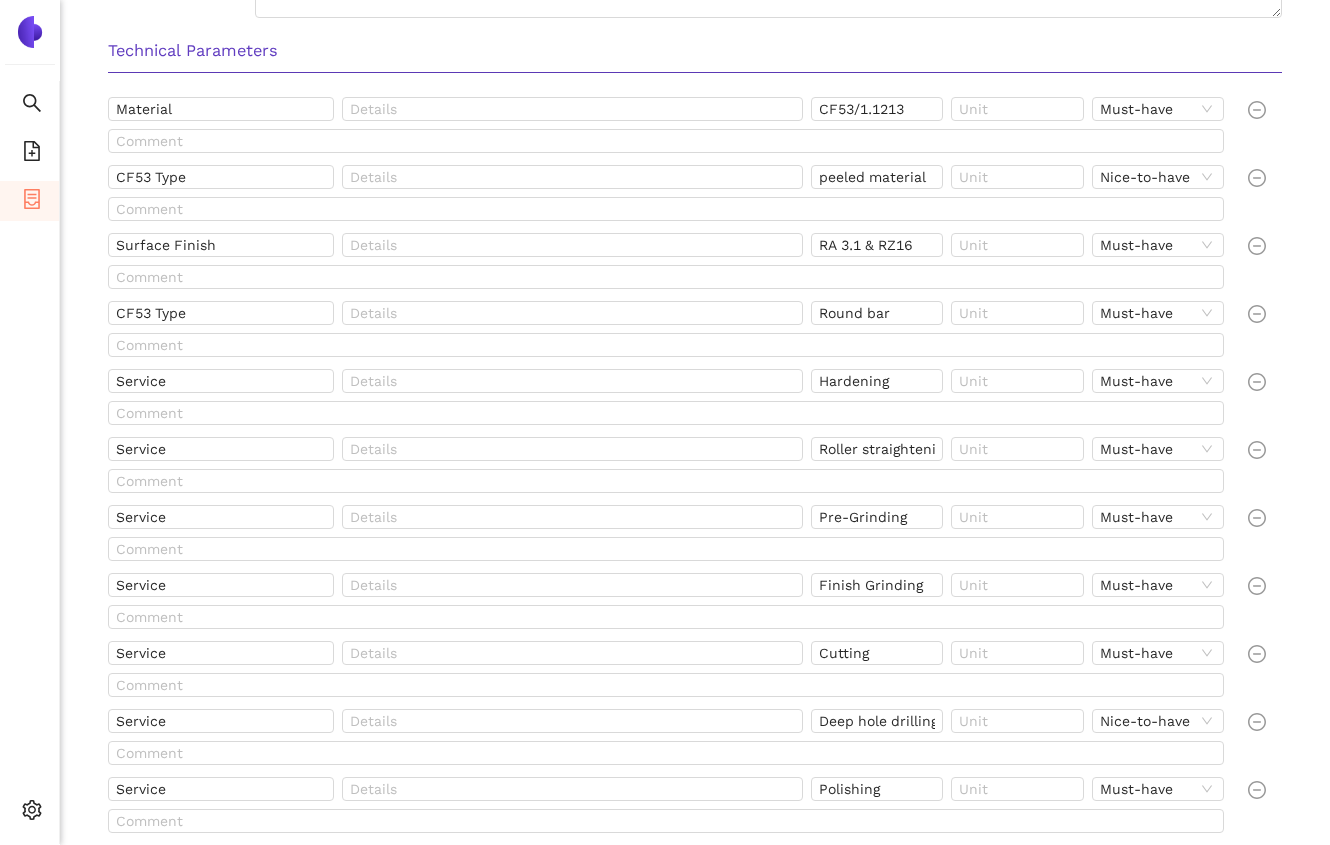 scroll, scrollTop: 1015, scrollLeft: 0, axis: vertical 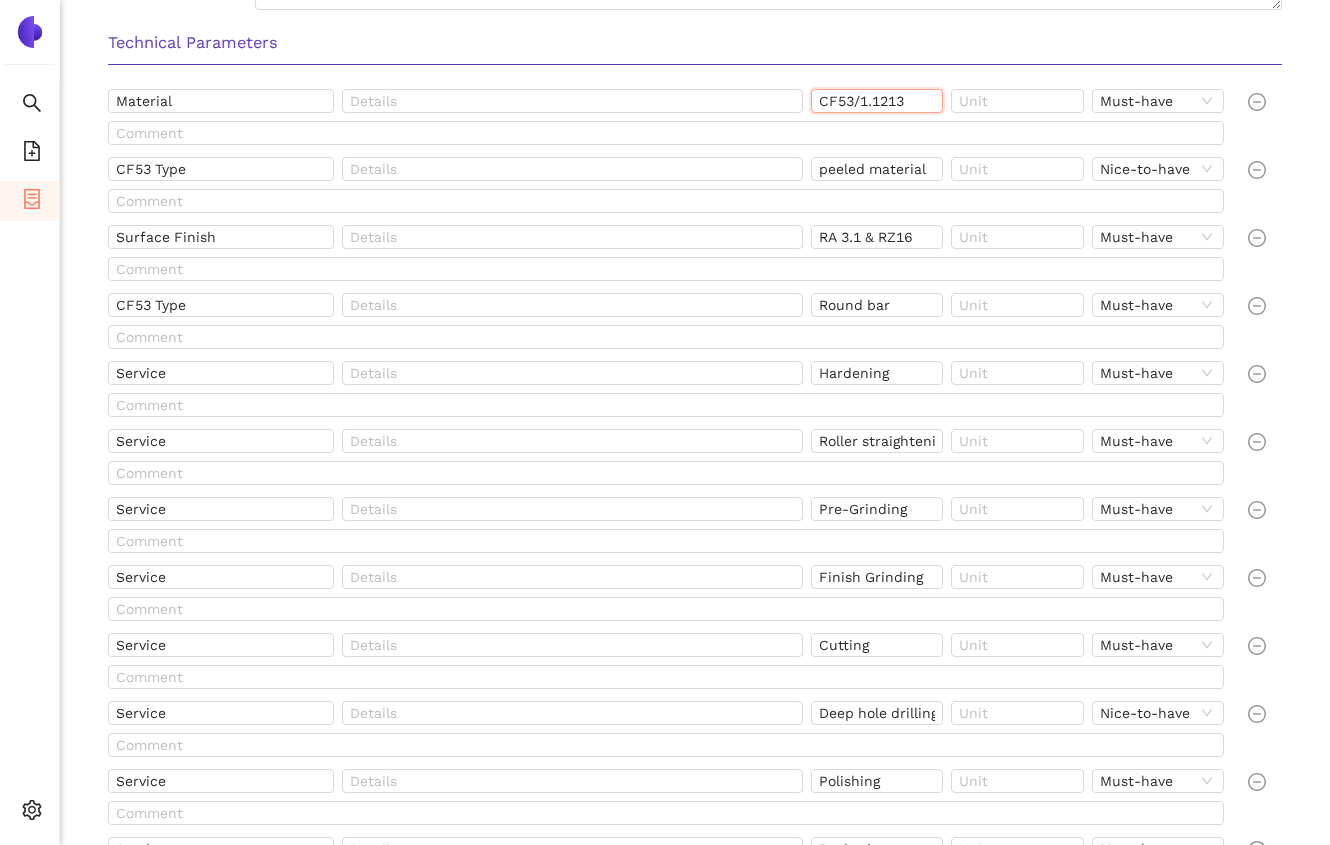 click on "CF53/1.1213" at bounding box center (877, 101) 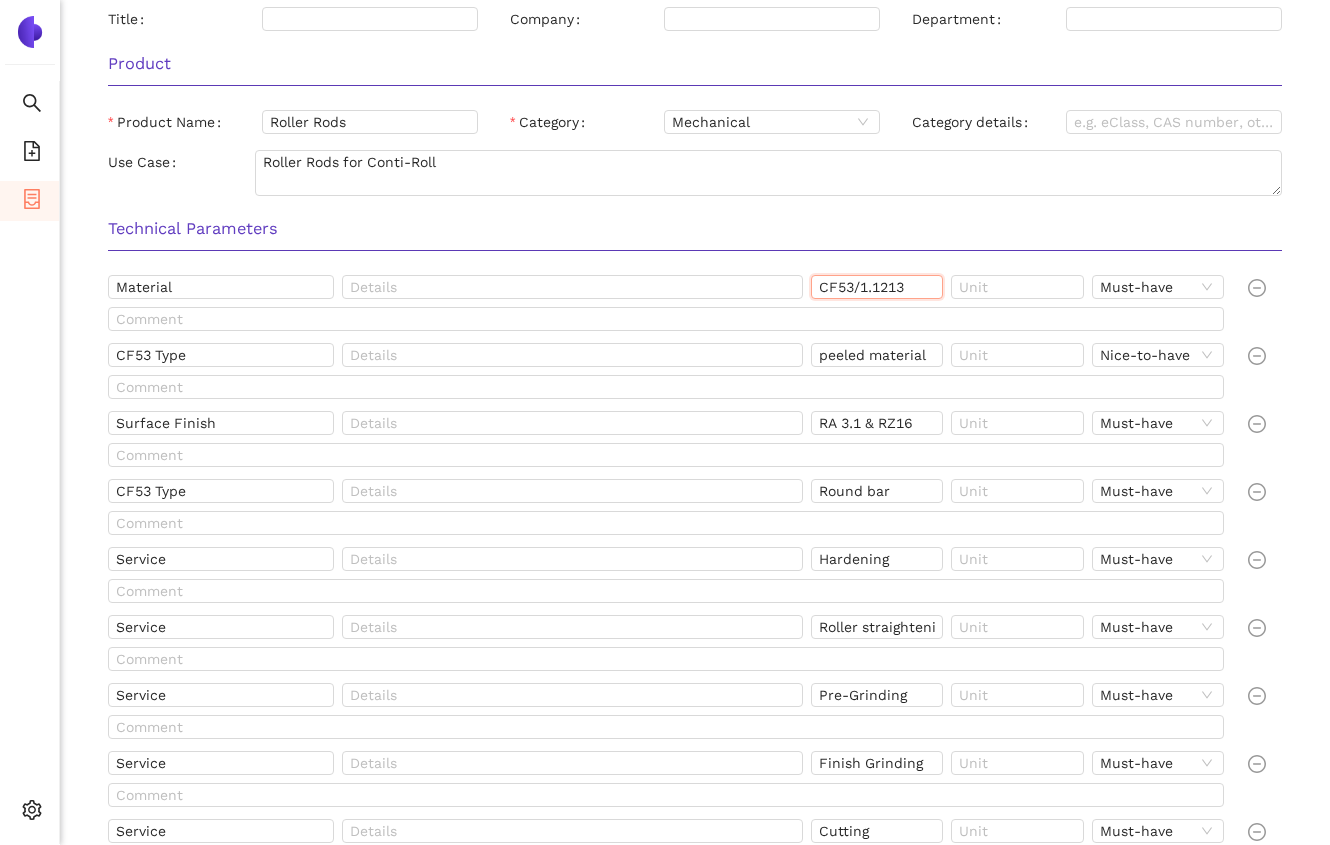 scroll, scrollTop: 830, scrollLeft: 0, axis: vertical 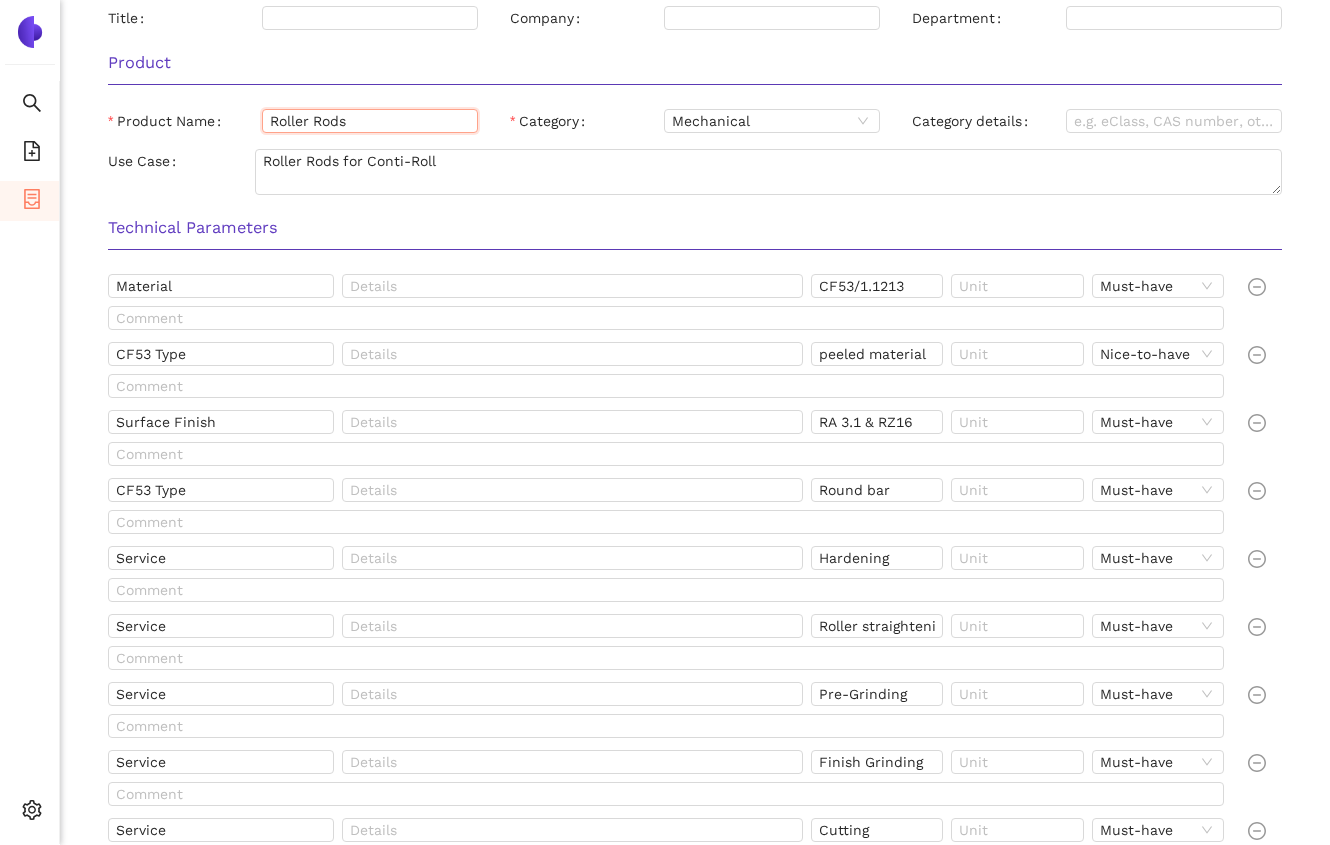 click on "Roller Rods" at bounding box center (370, 121) 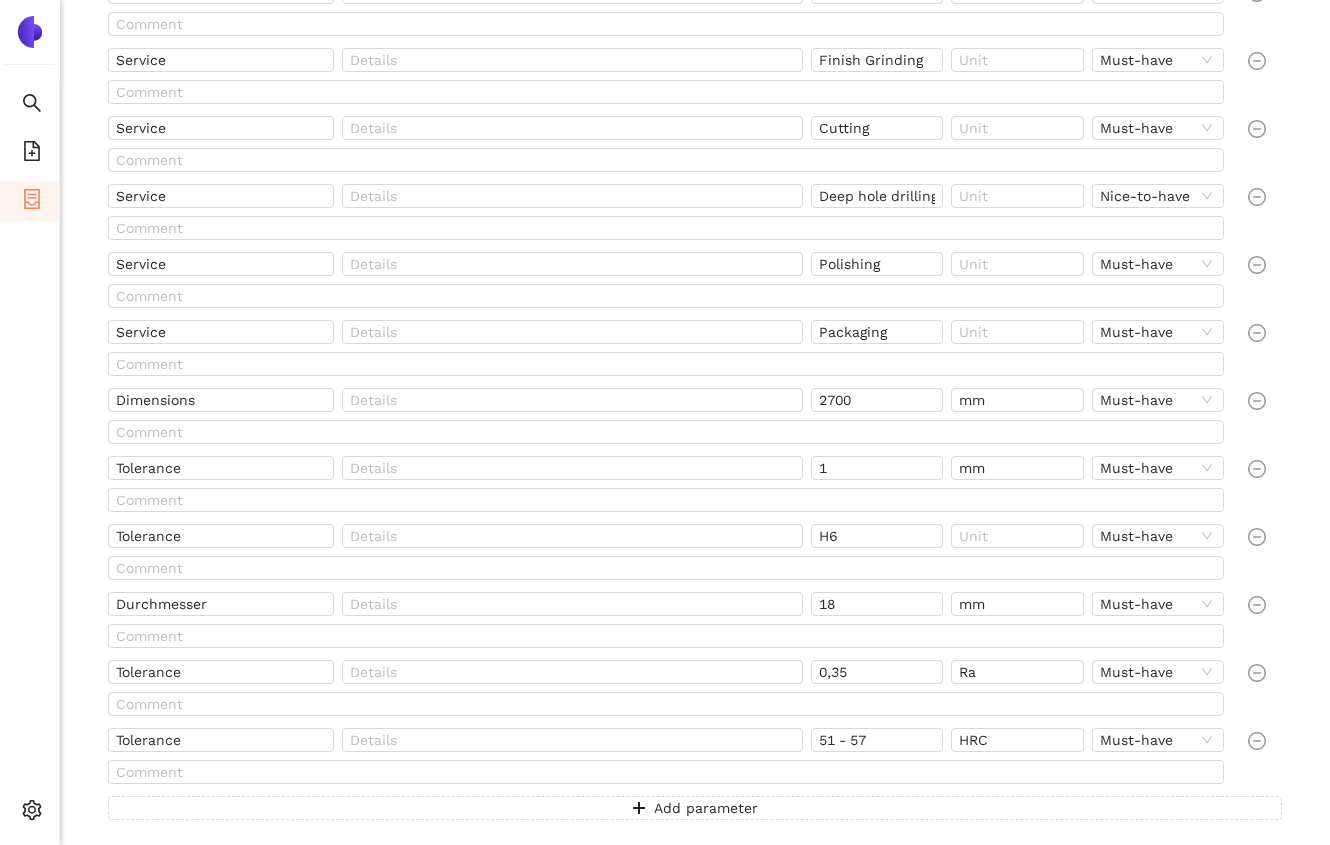 scroll, scrollTop: 1599, scrollLeft: 0, axis: vertical 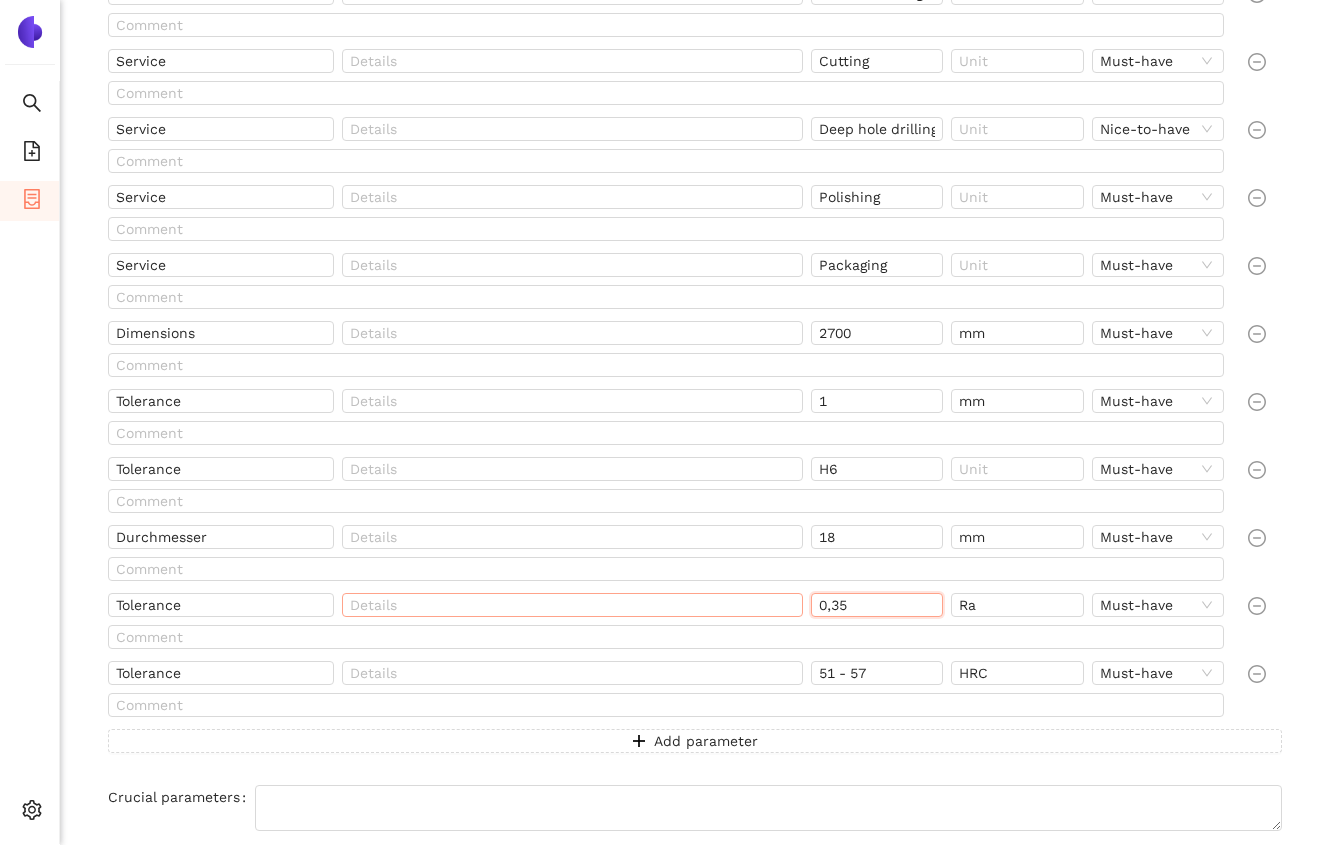 drag, startPoint x: 890, startPoint y: 611, endPoint x: 749, endPoint y: 611, distance: 141 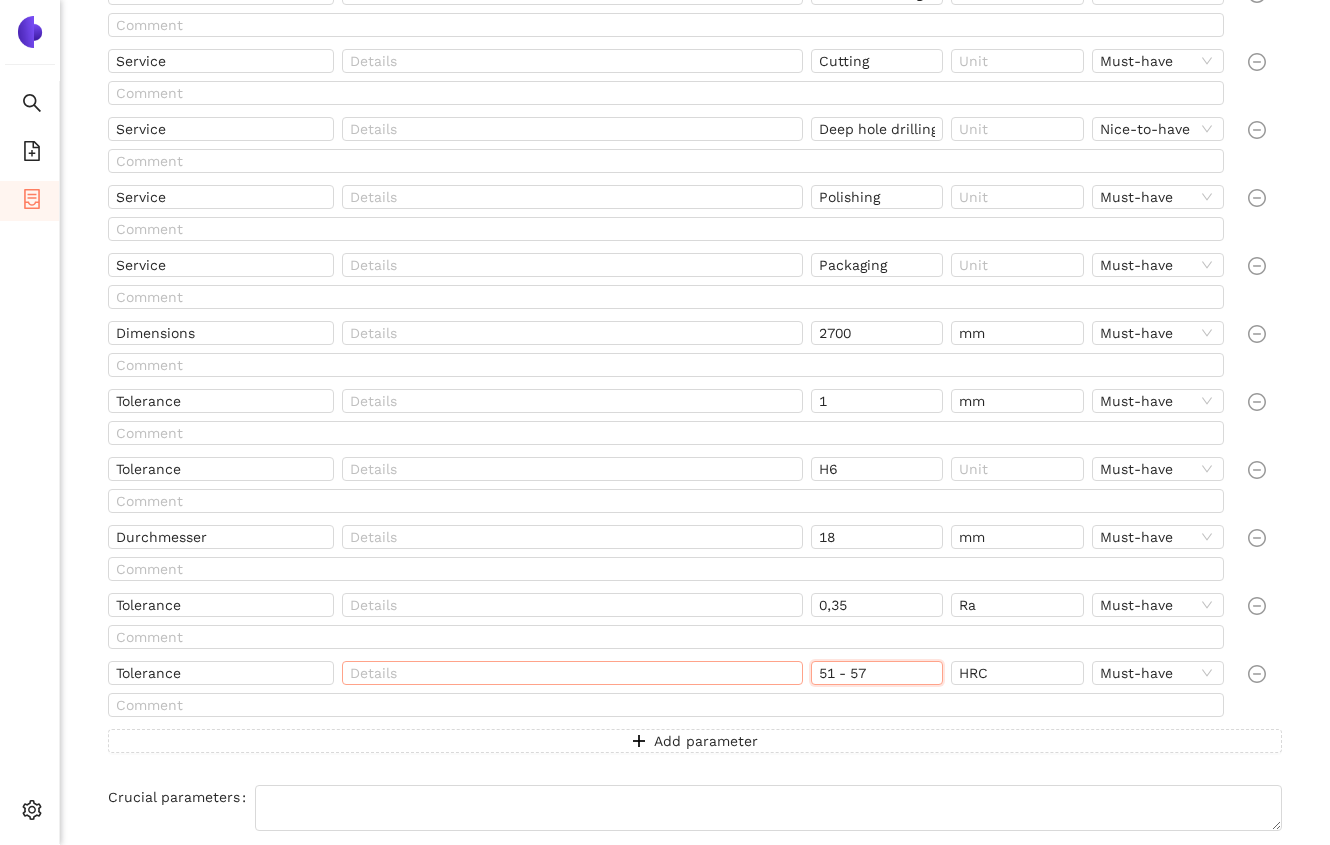 drag, startPoint x: 884, startPoint y: 675, endPoint x: 698, endPoint y: 667, distance: 186.17197 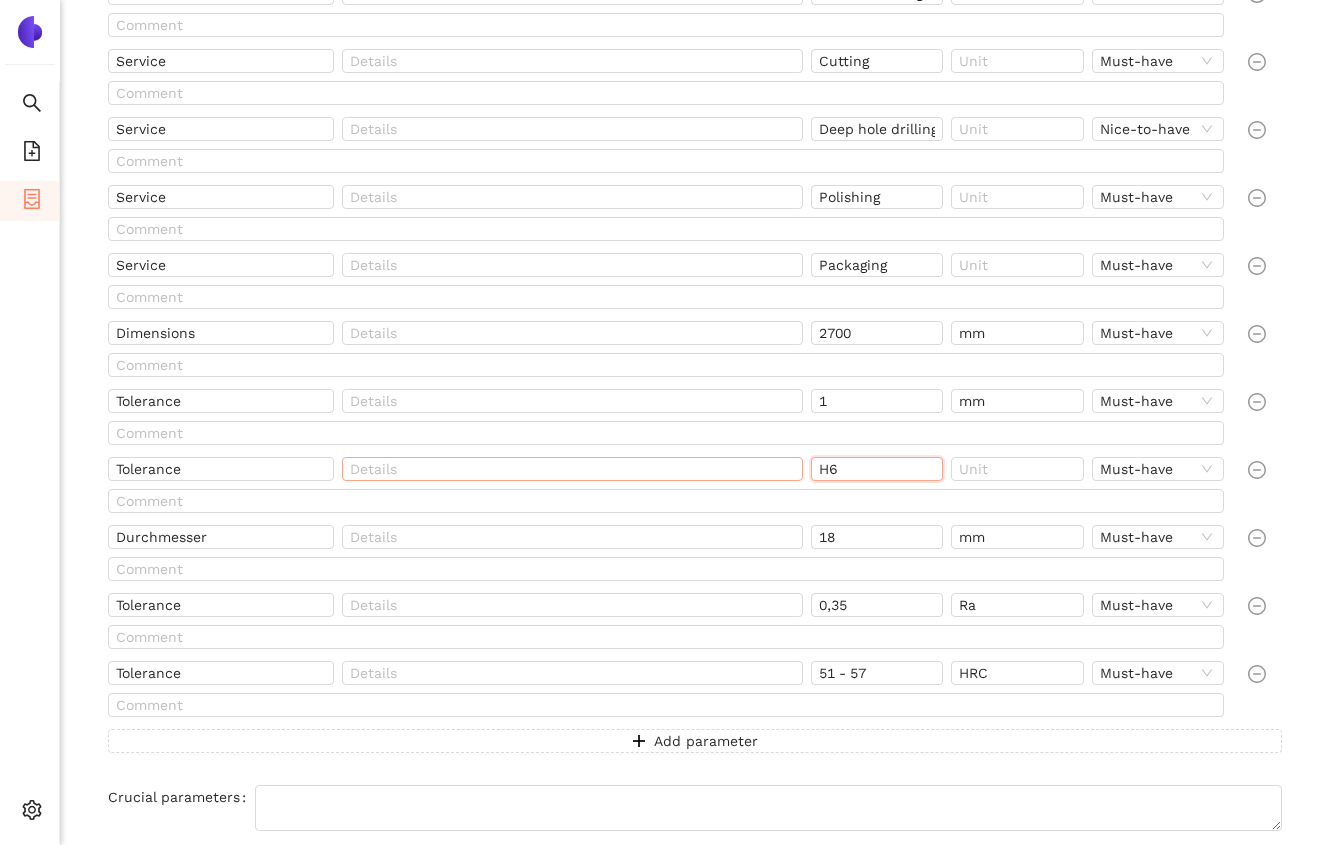 drag, startPoint x: 894, startPoint y: 463, endPoint x: 775, endPoint y: 463, distance: 119 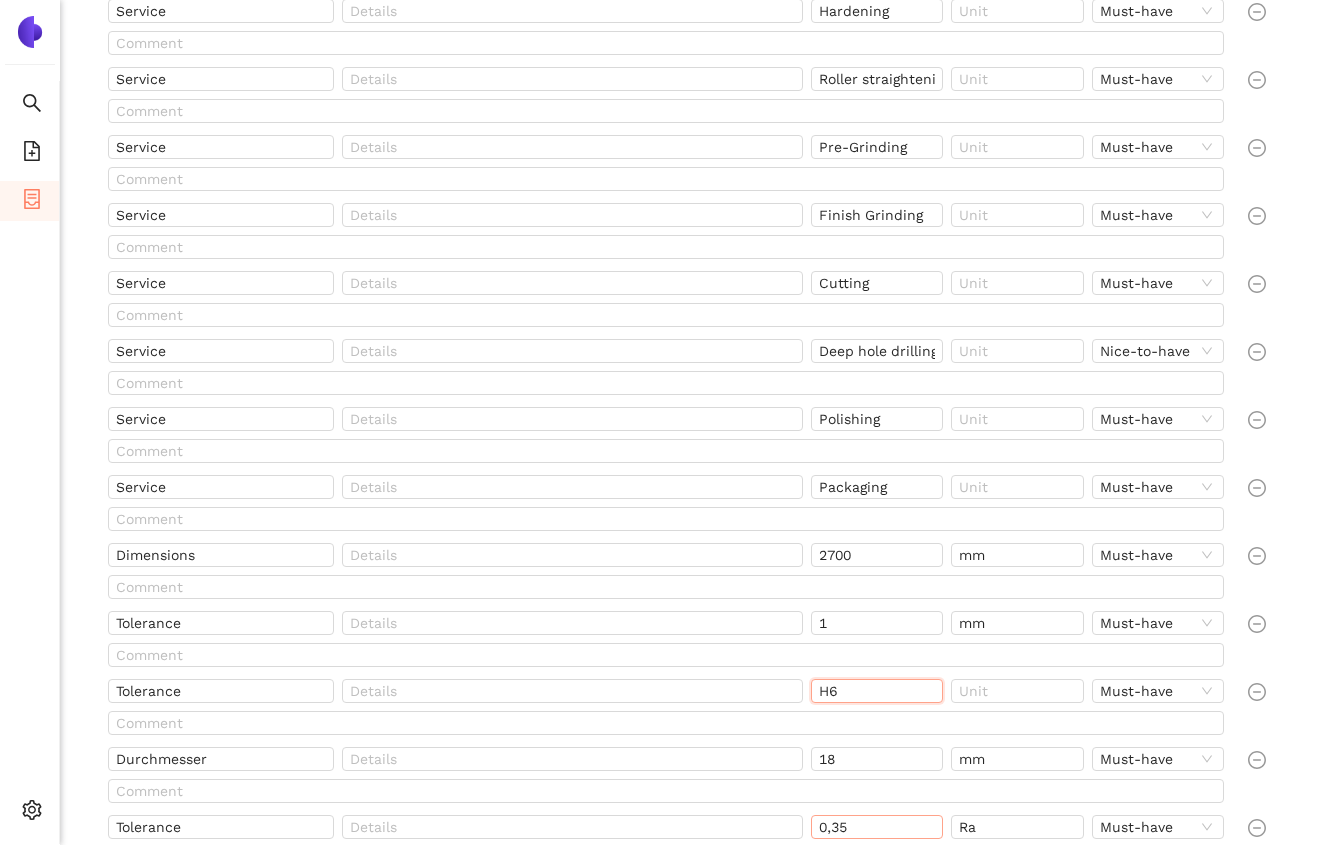 scroll, scrollTop: 1371, scrollLeft: 0, axis: vertical 